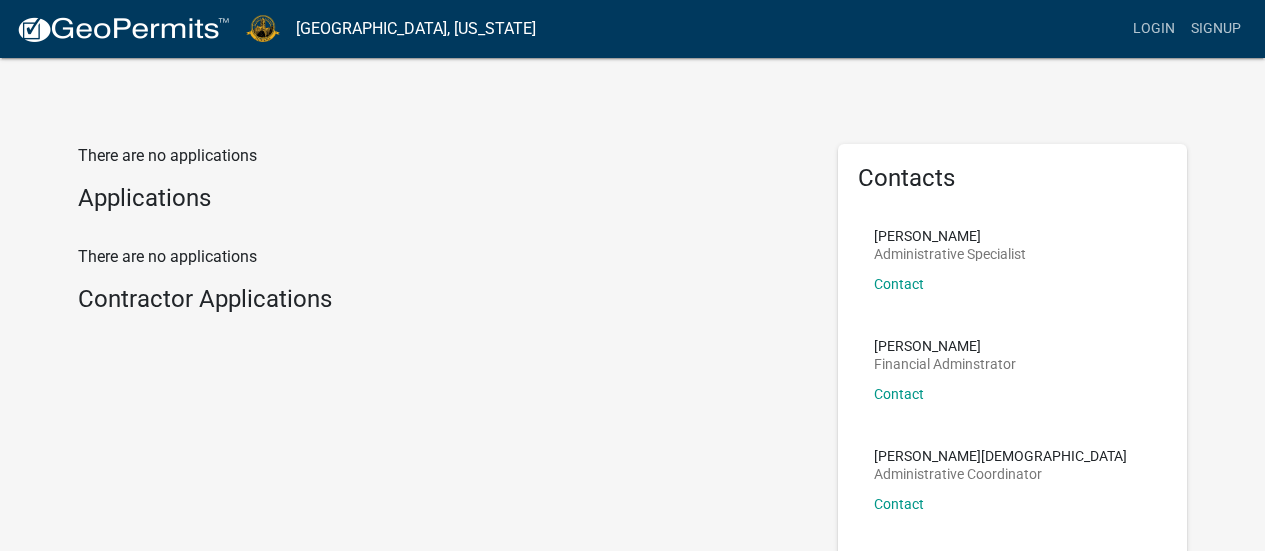 scroll, scrollTop: 0, scrollLeft: 0, axis: both 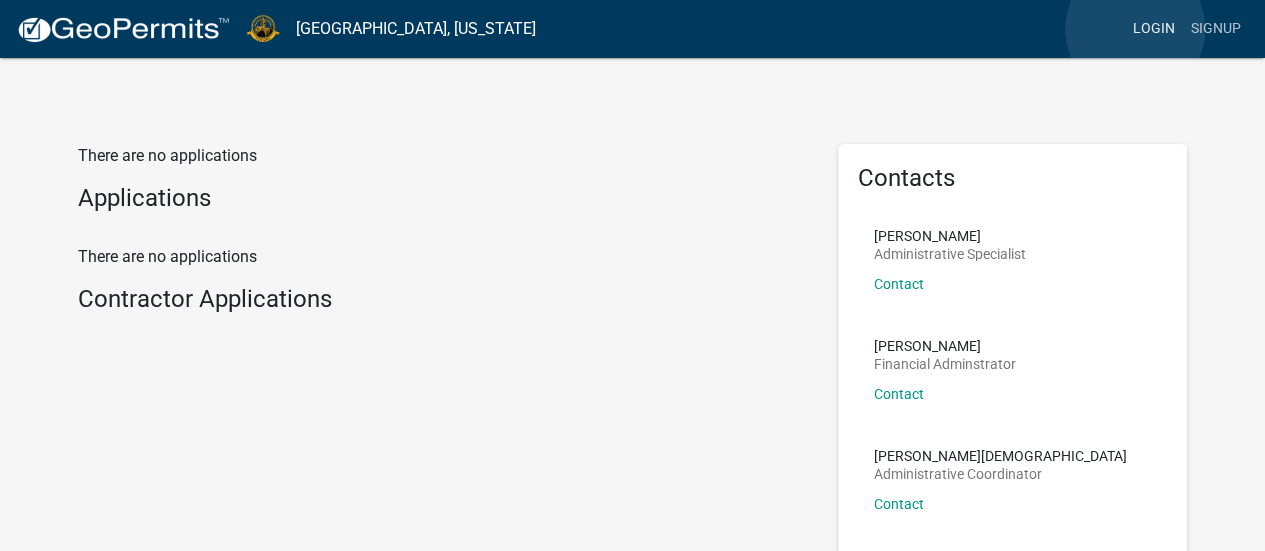 click on "Login" at bounding box center (1154, 29) 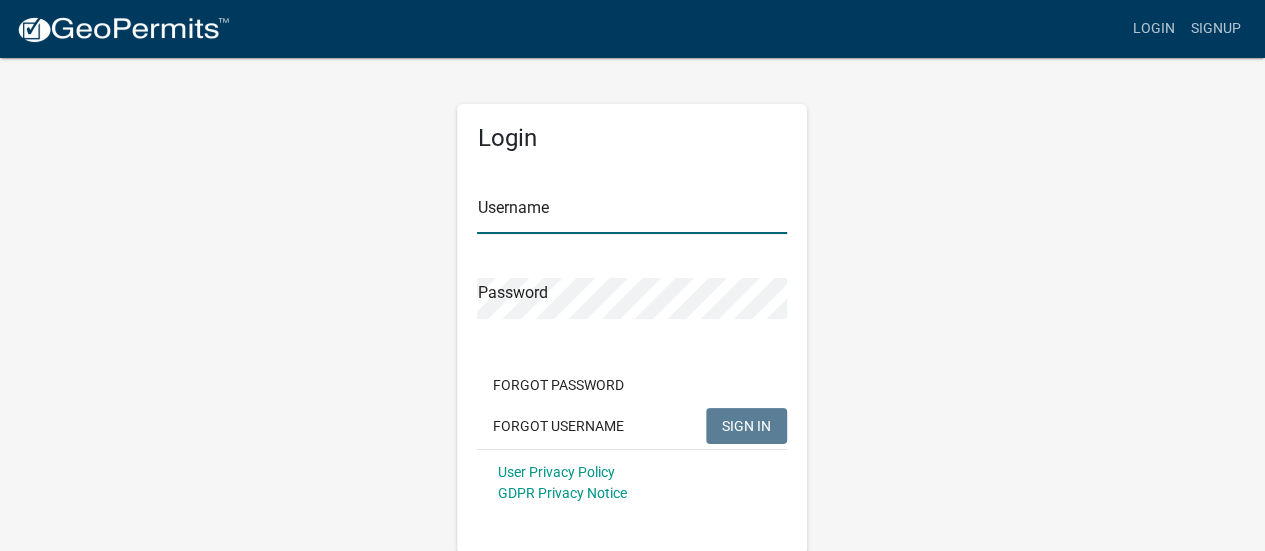 type on "[EMAIL_ADDRESS][DOMAIN_NAME]" 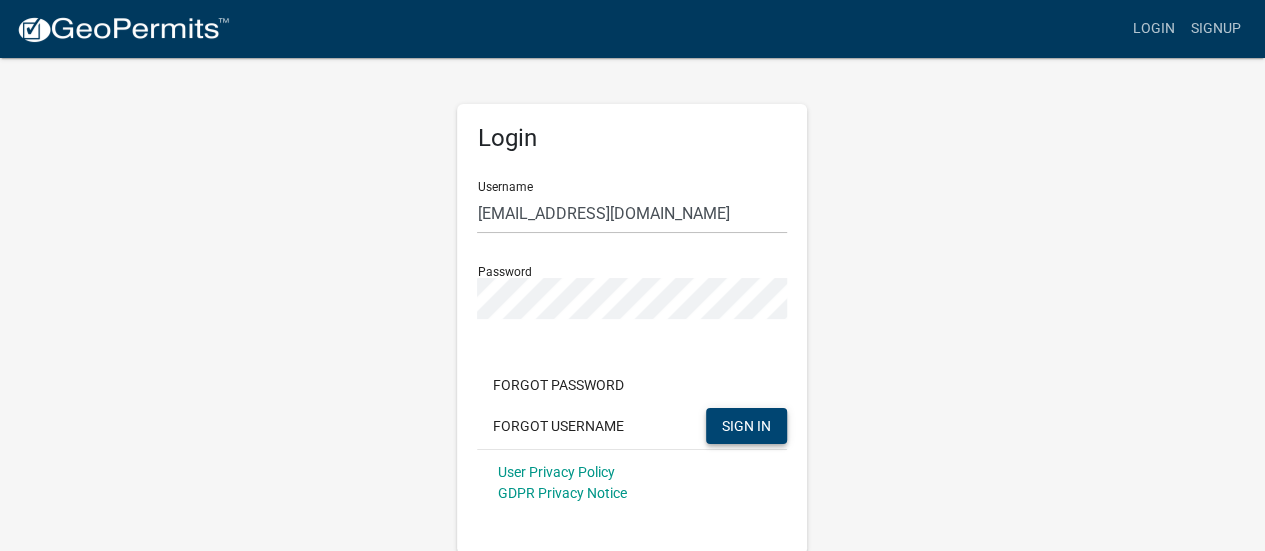 click on "SIGN IN" 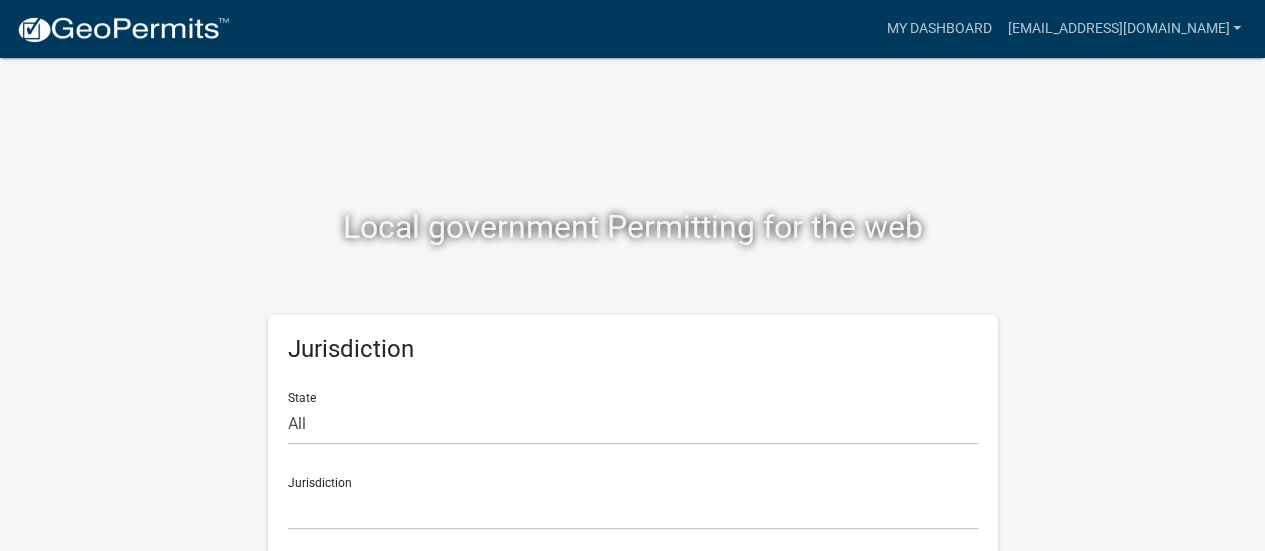 scroll, scrollTop: 16, scrollLeft: 0, axis: vertical 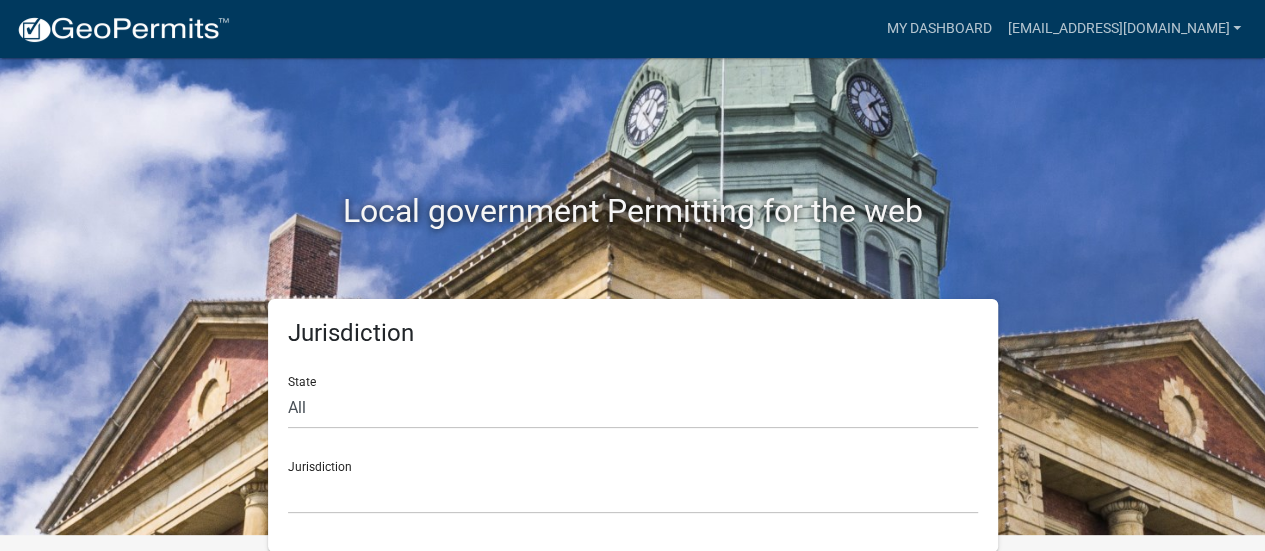 click on "Jurisdiction State All  Colorado   Georgia   Indiana   Iowa   Kansas   Minnesota   Ohio   South Carolina   Wisconsin  Jurisdiction  Custer County, Colorado   City of Bainbridge, Georgia   Cook County, Georgia   Crawford County, Georgia   Gilmer County, Georgia   Gordon County, Georgia   Haralson County, Georgia   Jasper County, Georgia   Lumpkin County, Georgia   Madison County, Georgia   Putnam County, Georgia   Talbot County, Georgia   Troup County, Georgia   City of Charlestown, Indiana   City of Jeffersonville, Indiana   City of Logansport, Indiana   Decatur County, Indiana   Grant County, Indiana   Howard County, Indiana   Huntington County, Indiana   Jasper County, Indiana   Kosciusko County, Indiana   La Porte County, Indiana   Miami County, Indiana   Montgomery County, Indiana   Morgan County, Indiana   Newton County, Indiana   Porter County, Indiana   River Ridge Development Authority, Indiana   Tippecanoe County, Indiana   Vigo County, Indiana   Wells County, Indiana   Whitley County, Indiana" 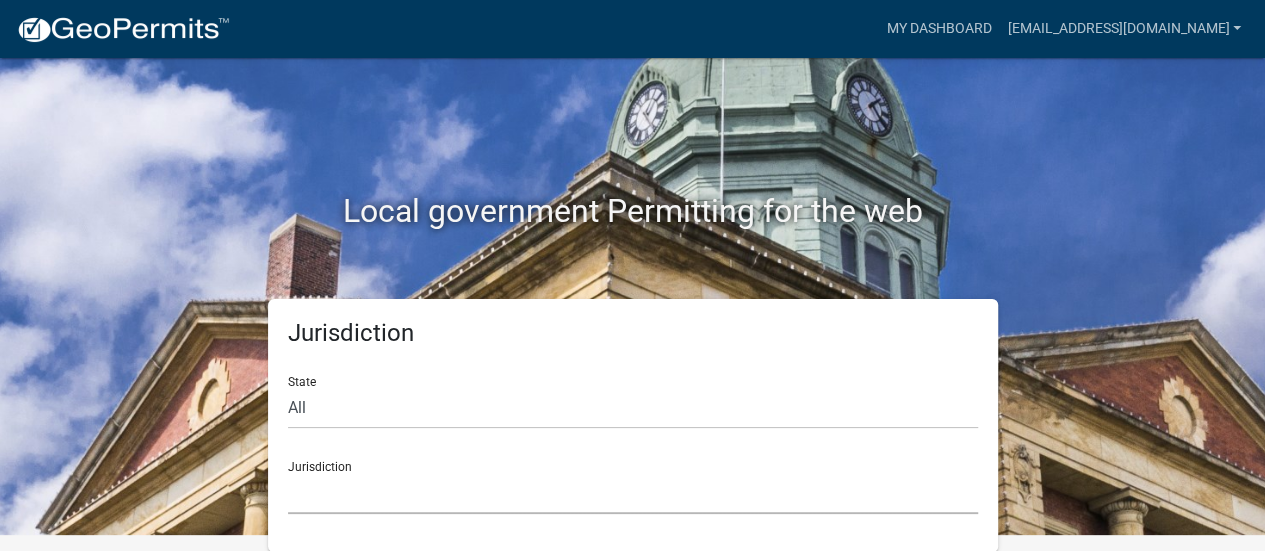 click on "Custer County, Colorado   City of Bainbridge, Georgia   Cook County, Georgia   Crawford County, Georgia   Gilmer County, Georgia   Gordon County, Georgia   Haralson County, Georgia   Jasper County, Georgia   Lumpkin County, Georgia   Madison County, Georgia   Putnam County, Georgia   Talbot County, Georgia   Troup County, Georgia   City of Charlestown, Indiana   City of Jeffersonville, Indiana   City of Logansport, Indiana   Decatur County, Indiana   Grant County, Indiana   Howard County, Indiana   Huntington County, Indiana   Jasper County, Indiana   Kosciusko County, Indiana   La Porte County, Indiana   Miami County, Indiana   Montgomery County, Indiana   Morgan County, Indiana   Newton County, Indiana   Porter County, Indiana   River Ridge Development Authority, Indiana   Tippecanoe County, Indiana   Vigo County, Indiana   Wells County, Indiana   Whitley County, Indiana   Boone County, Iowa   Butler County, Iowa   Cerro Gordo County, Iowa   City of Harlan, Iowa   City of Indianola, Iowa" 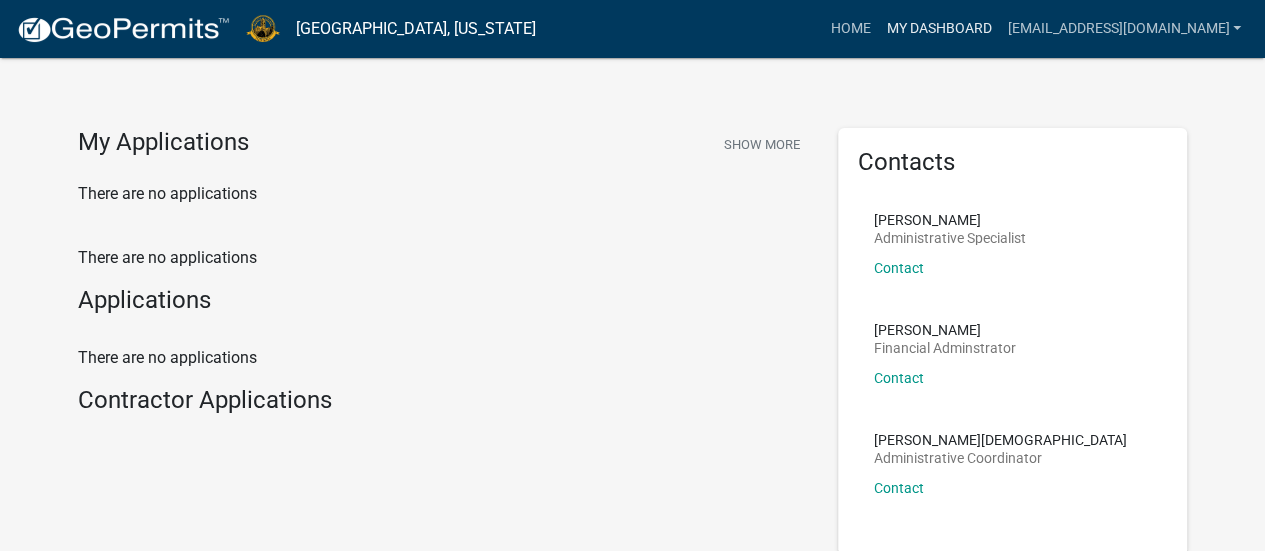 click on "My Dashboard" at bounding box center [938, 29] 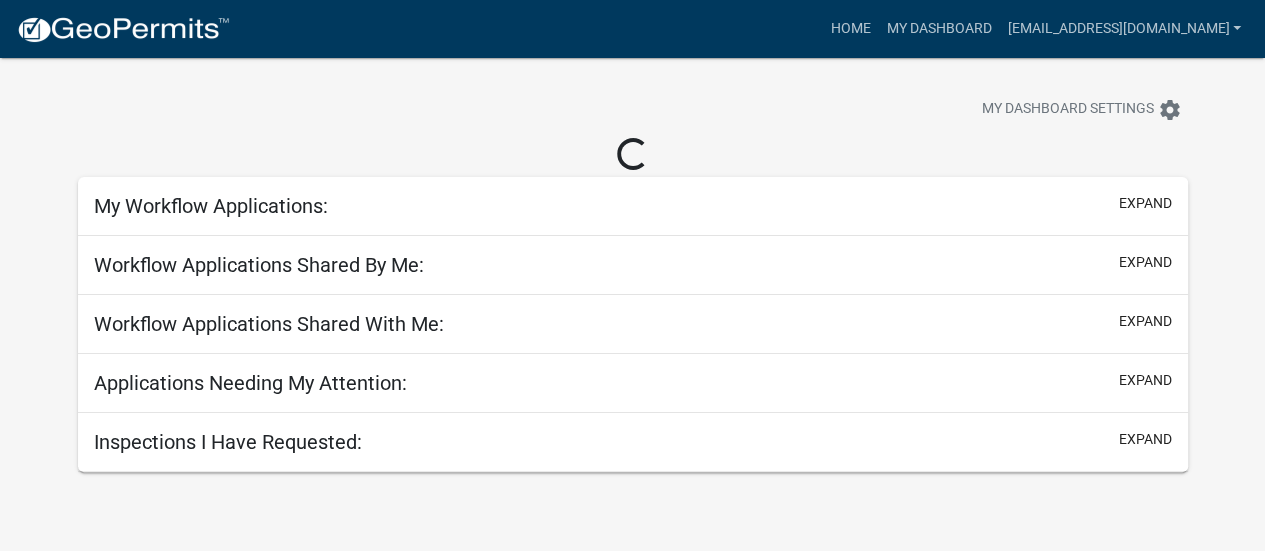 scroll, scrollTop: 58, scrollLeft: 0, axis: vertical 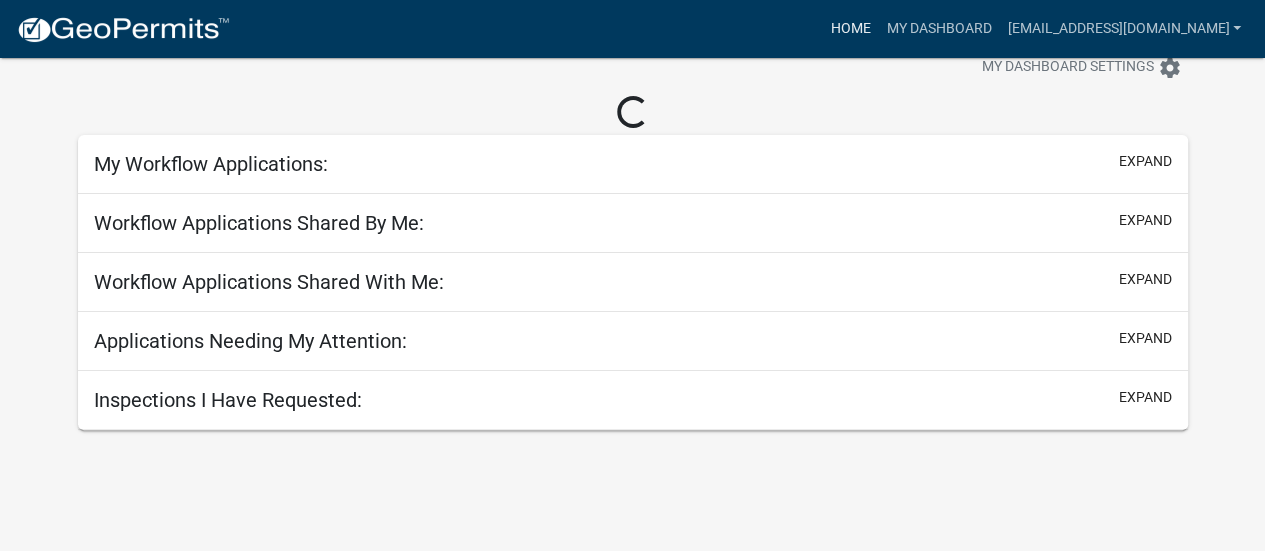 click on "Home" at bounding box center [850, 29] 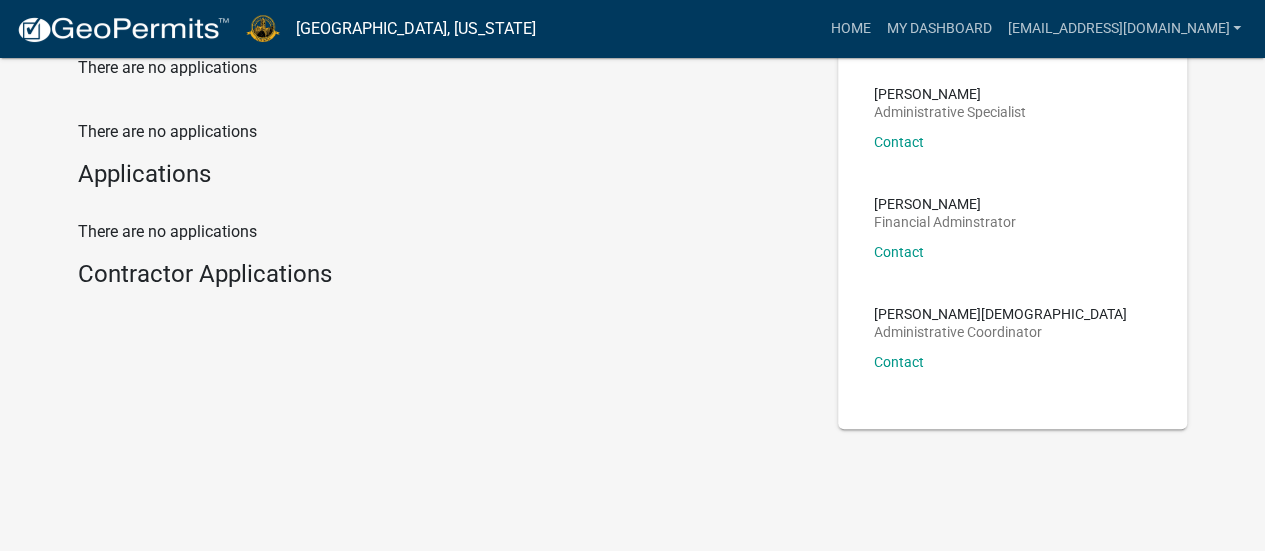 scroll, scrollTop: 151, scrollLeft: 0, axis: vertical 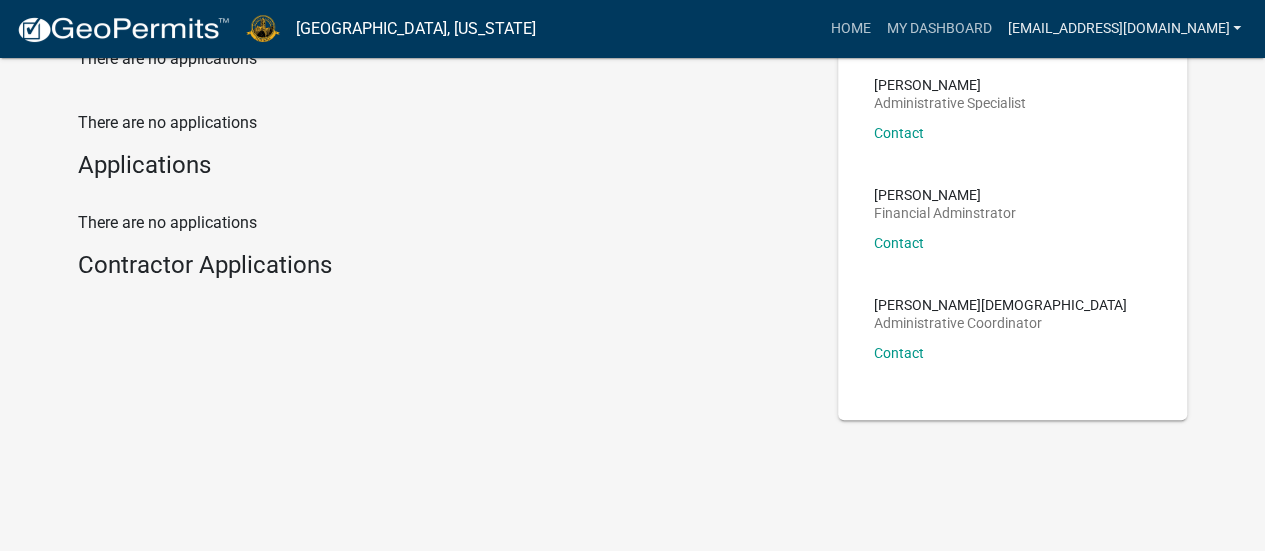 click on "[EMAIL_ADDRESS][DOMAIN_NAME]" at bounding box center [1124, 29] 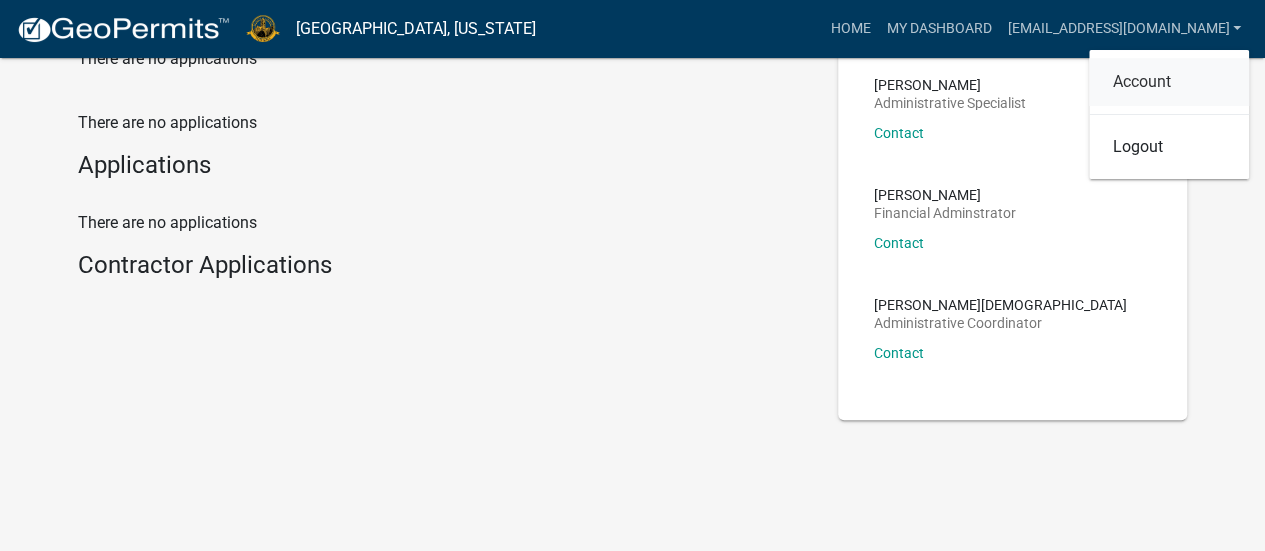 click on "Account" at bounding box center (1169, 82) 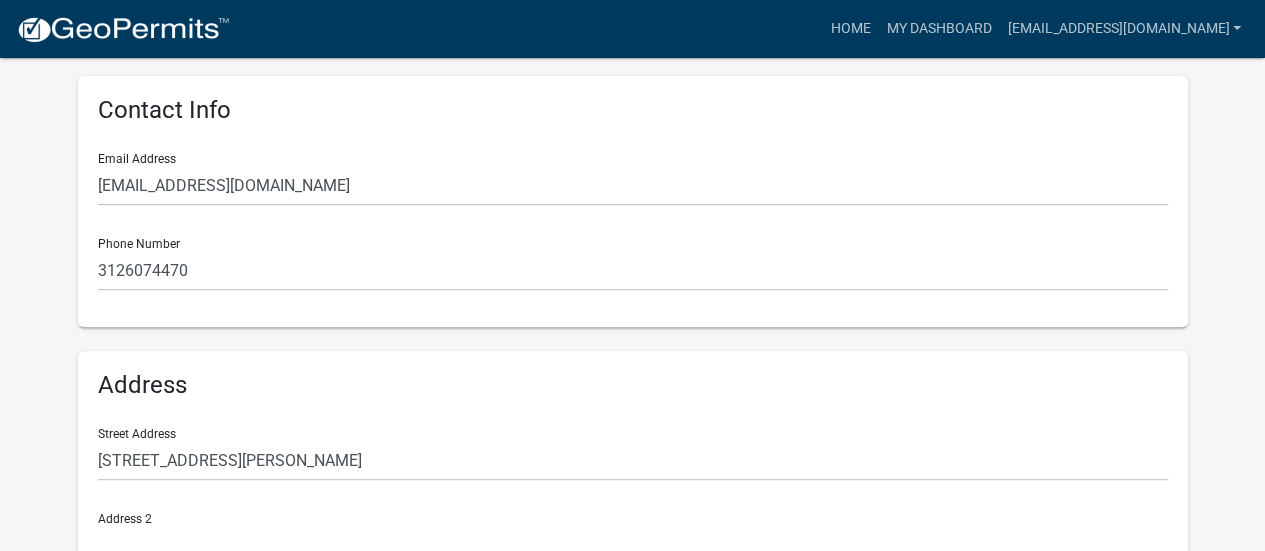 scroll, scrollTop: 613, scrollLeft: 0, axis: vertical 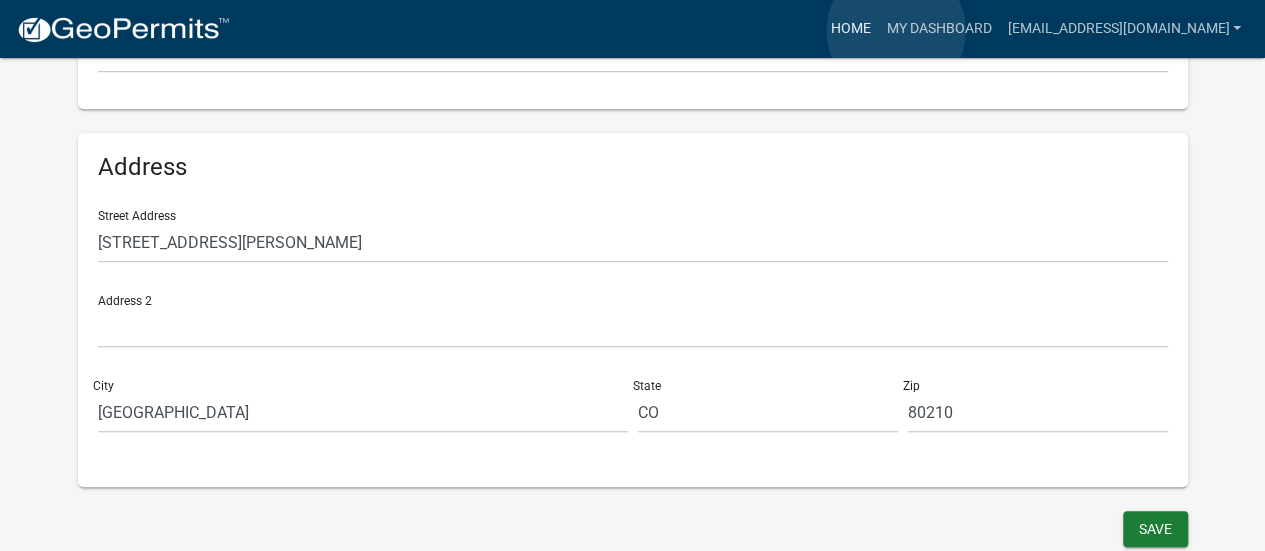 click on "Home" at bounding box center (850, 29) 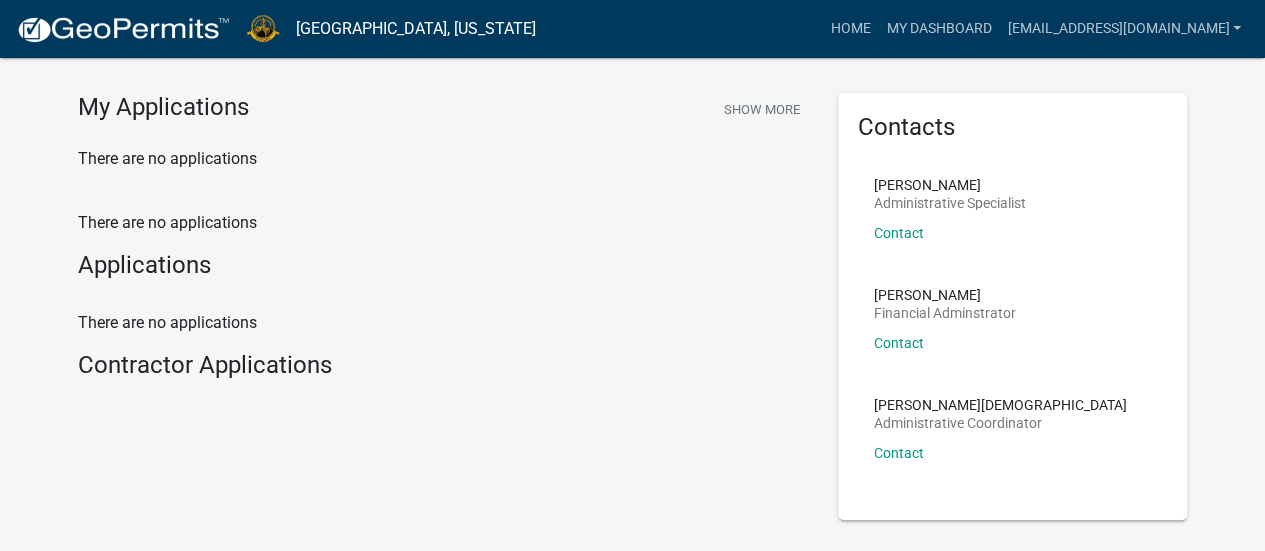 scroll, scrollTop: 0, scrollLeft: 0, axis: both 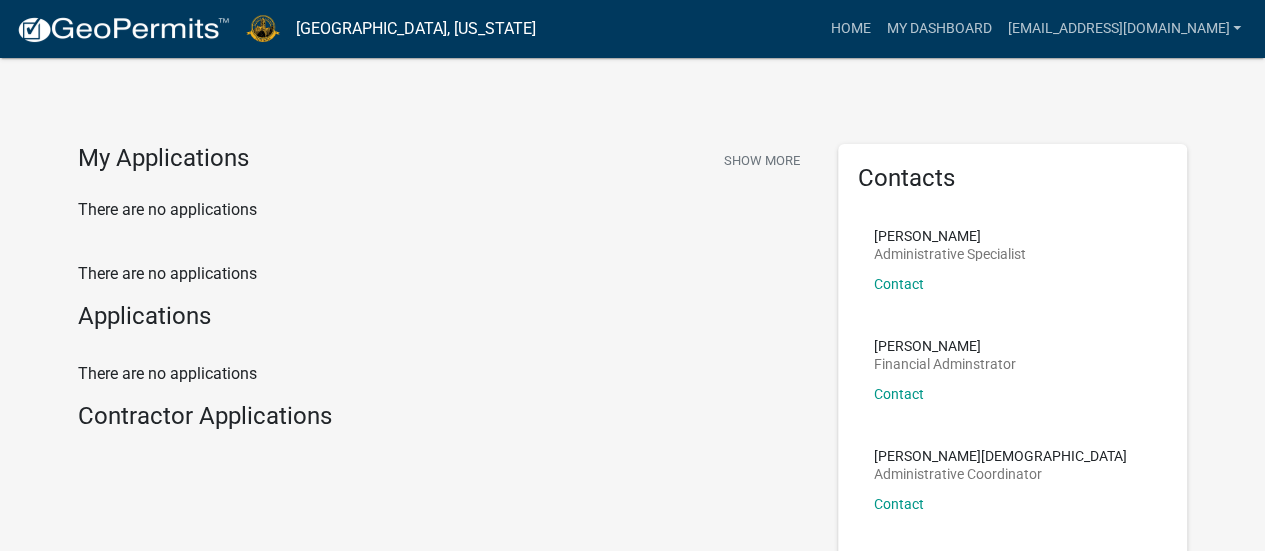 click 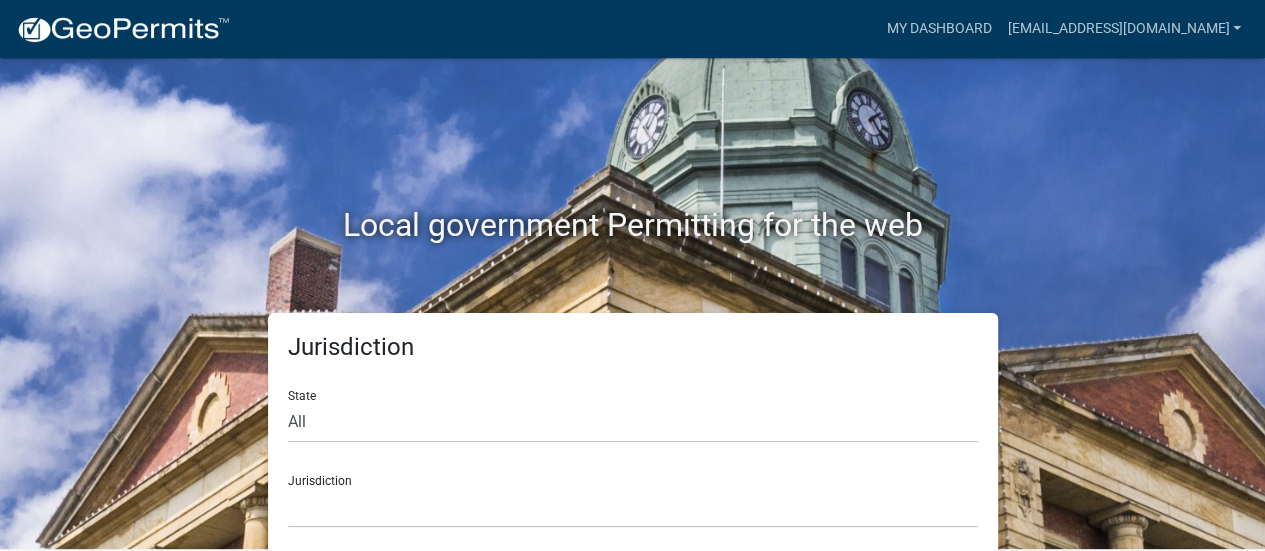 scroll, scrollTop: 16, scrollLeft: 0, axis: vertical 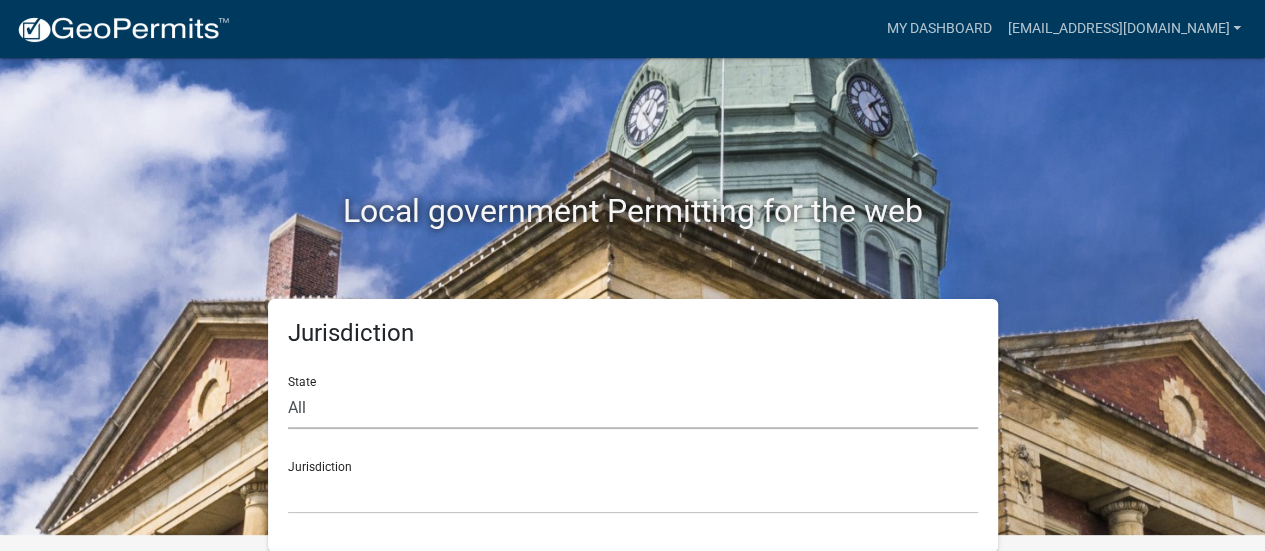 click on "All  Colorado   Georgia   Indiana   Iowa   Kansas   Minnesota   Ohio   South Carolina   Wisconsin" 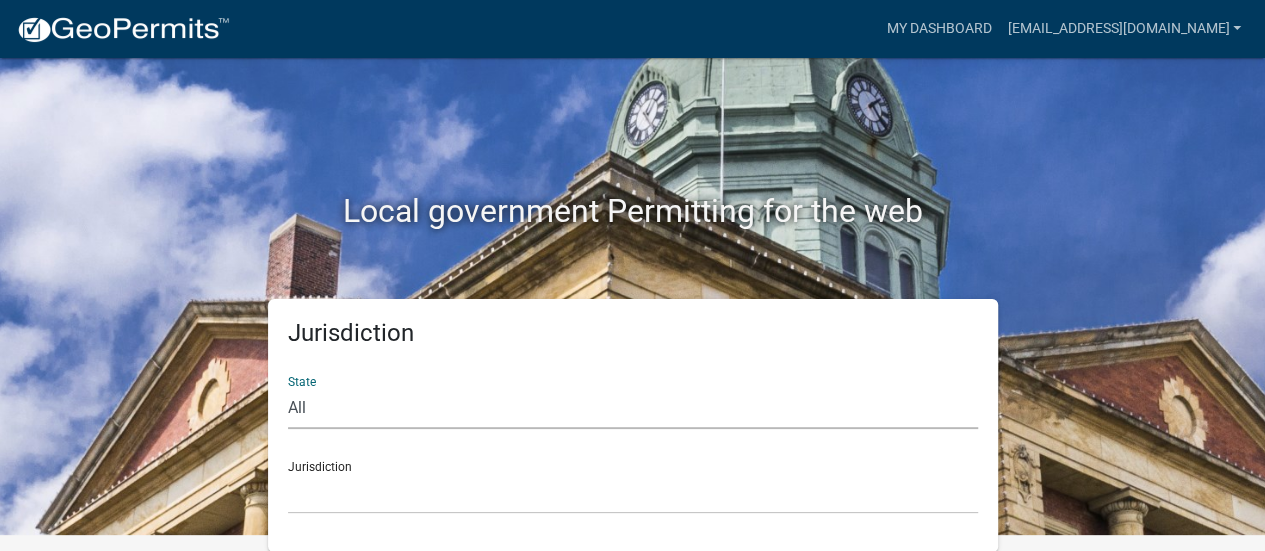click on "All  Colorado   Georgia   Indiana   Iowa   Kansas   Minnesota   Ohio   South Carolina   Wisconsin" 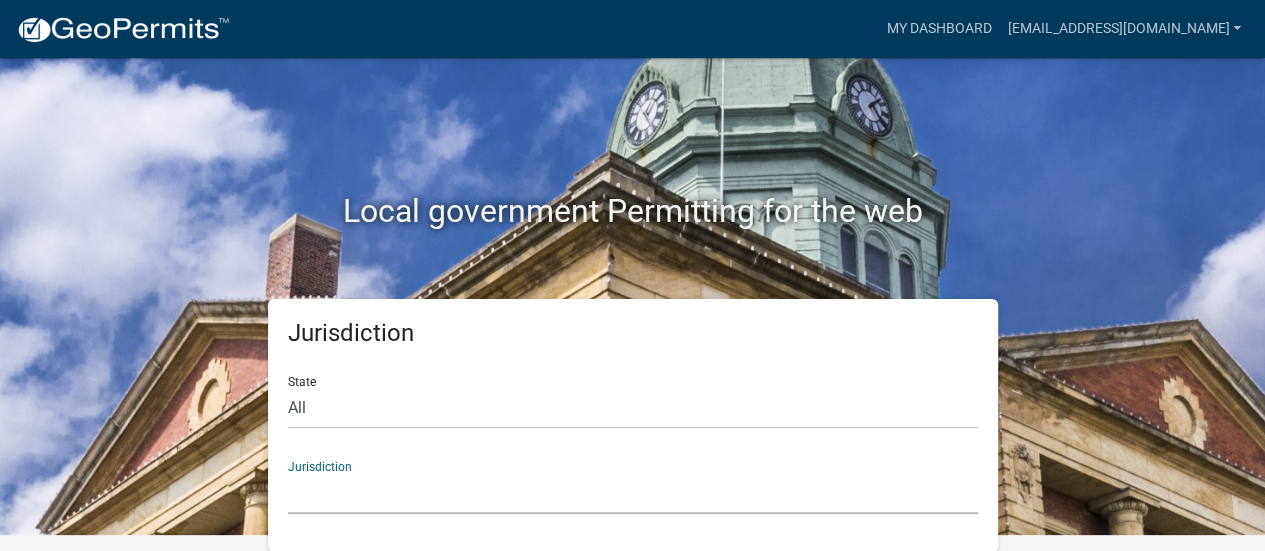 click on "City of Charlestown, Indiana City of Jeffersonville, Indiana City of Logansport, Indiana Decatur County, Indiana Grant County, Indiana Howard County, Indiana Huntington County, Indiana Jasper County, Indiana Kosciusko County, Indiana La Porte County, Indiana Miami County, Indiana Montgomery County, Indiana Morgan County, Indiana Newton County, Indiana Porter County, Indiana River Ridge Development Authority, Indiana Tippecanoe County, Indiana Vigo County, Indiana Wells County, Indiana Whitley County, Indiana" 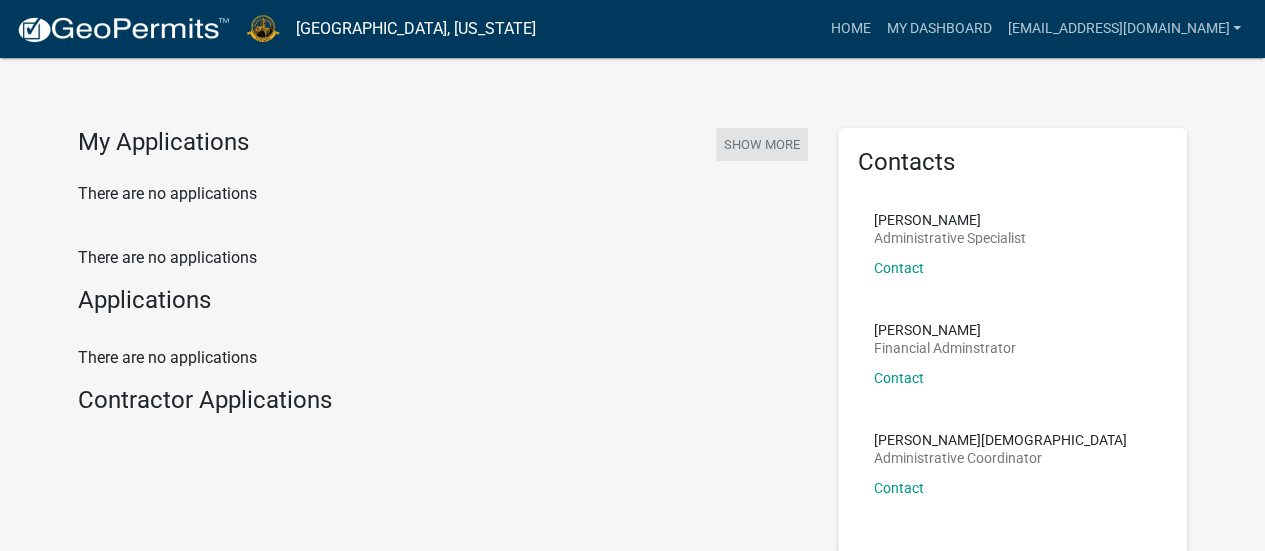 click on "Show More" 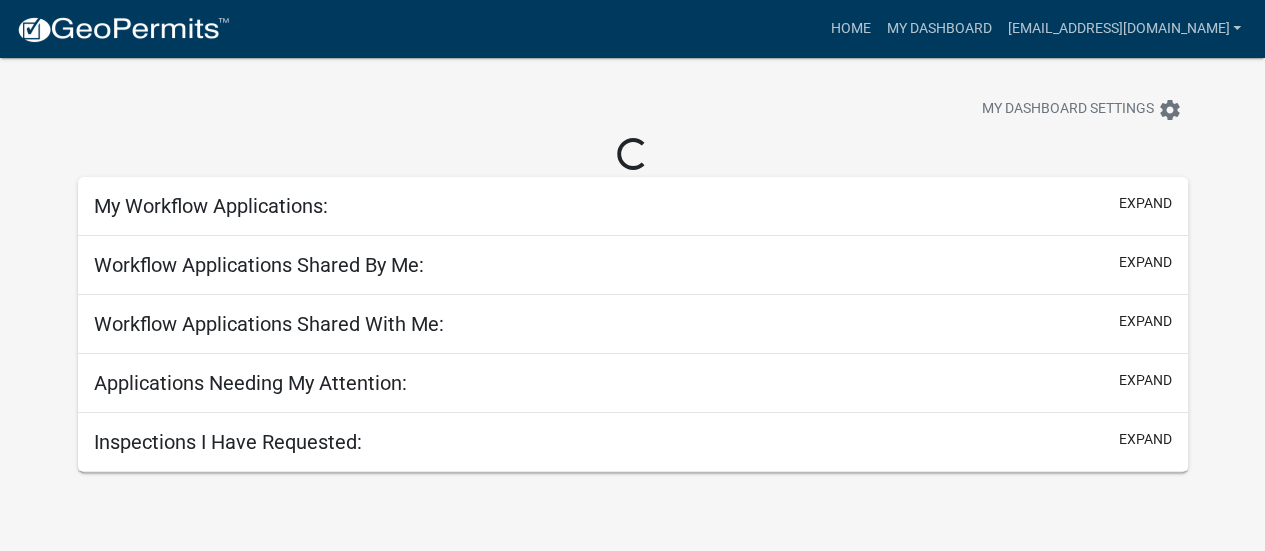 scroll, scrollTop: 58, scrollLeft: 0, axis: vertical 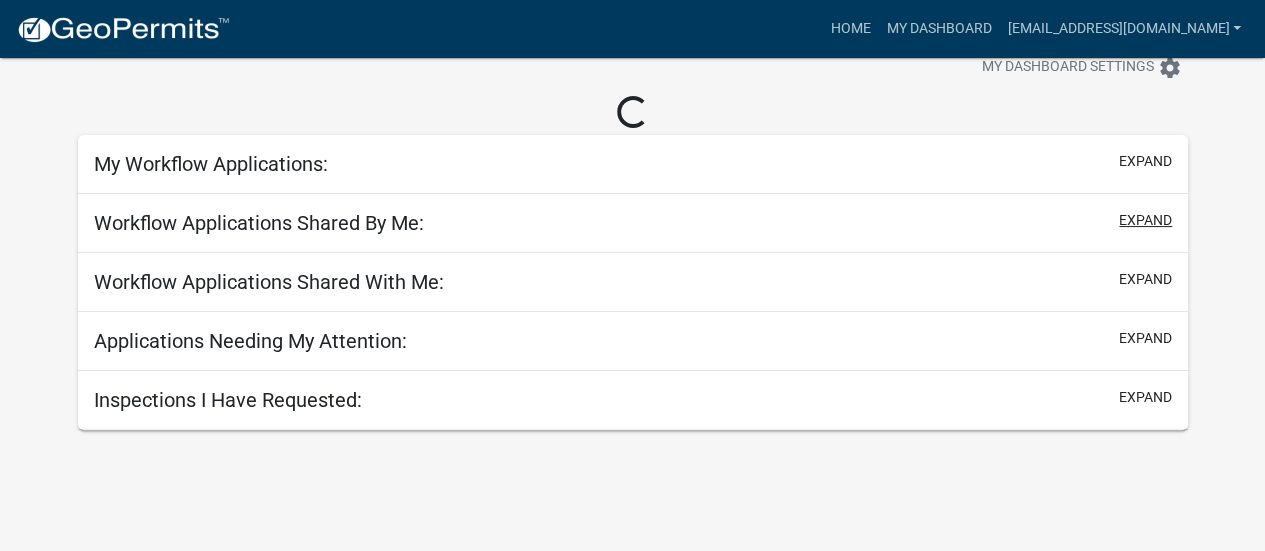 click on "expand" at bounding box center [1145, 220] 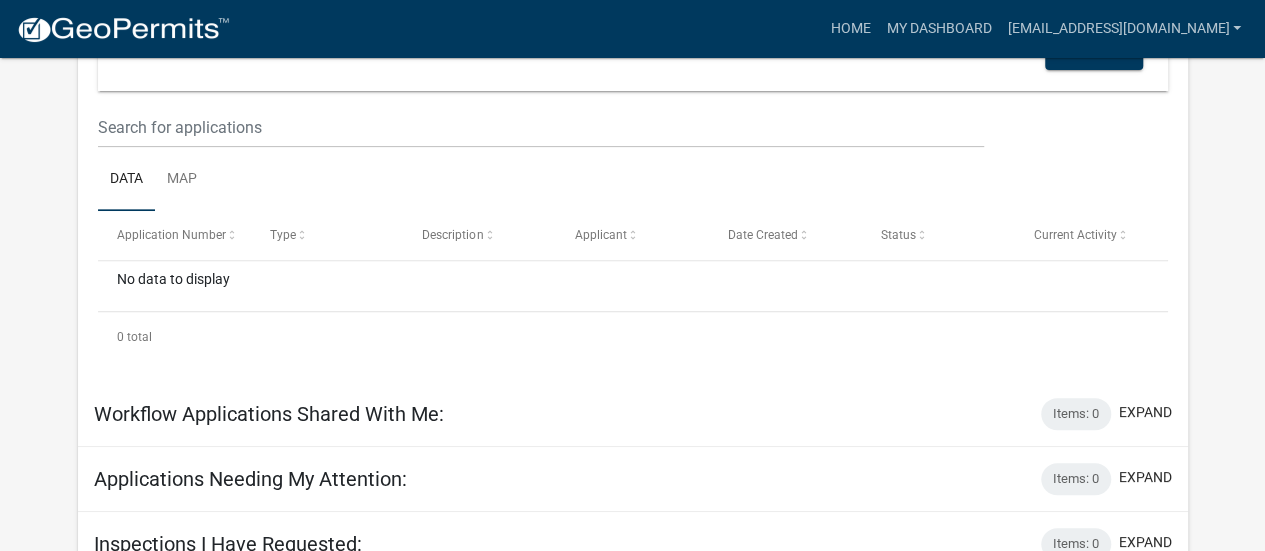 scroll, scrollTop: 324, scrollLeft: 0, axis: vertical 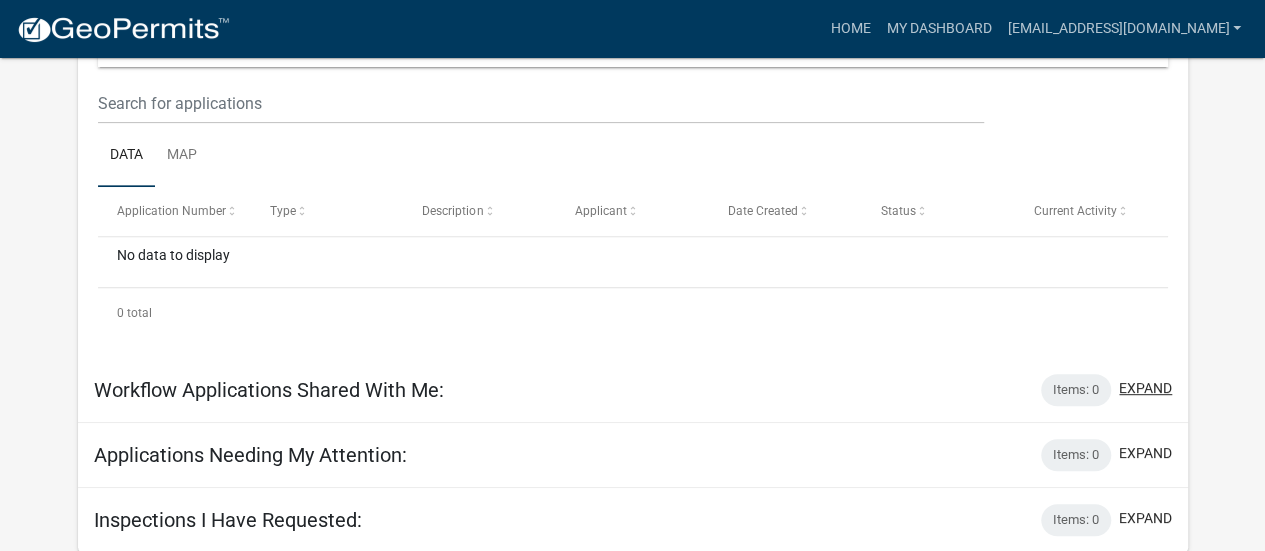 click on "expand" at bounding box center [1145, 388] 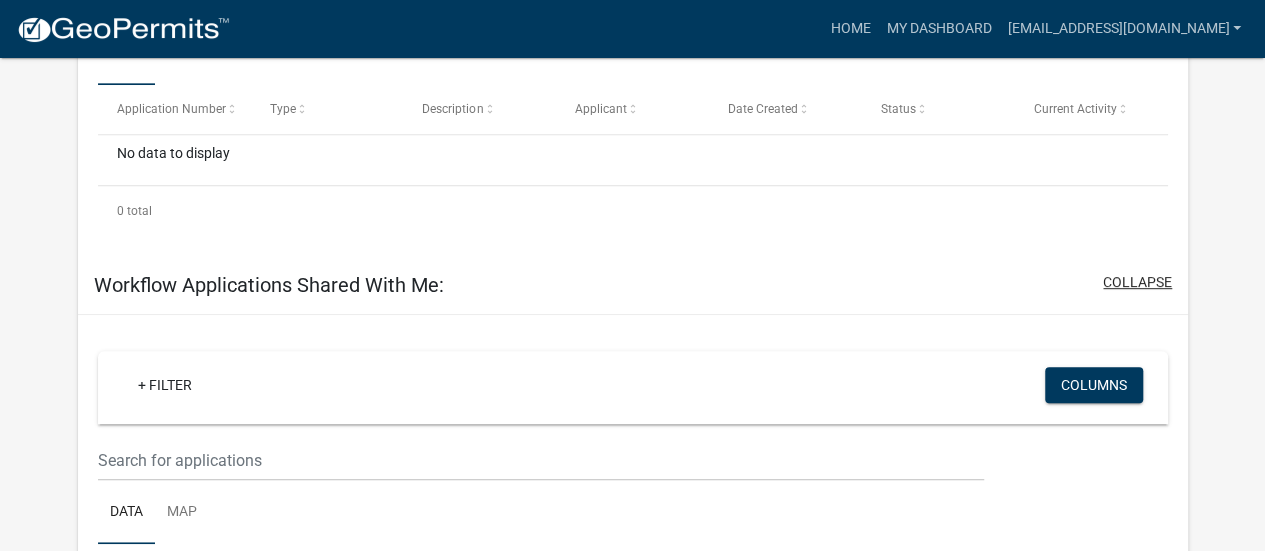 scroll, scrollTop: 718, scrollLeft: 0, axis: vertical 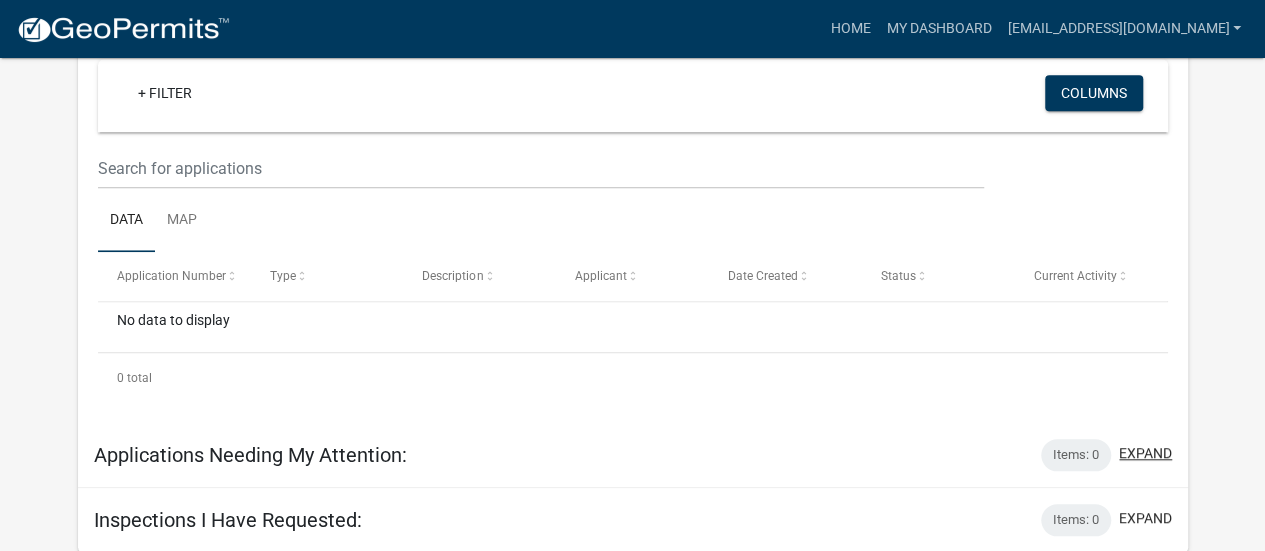 click on "expand" at bounding box center (1145, 453) 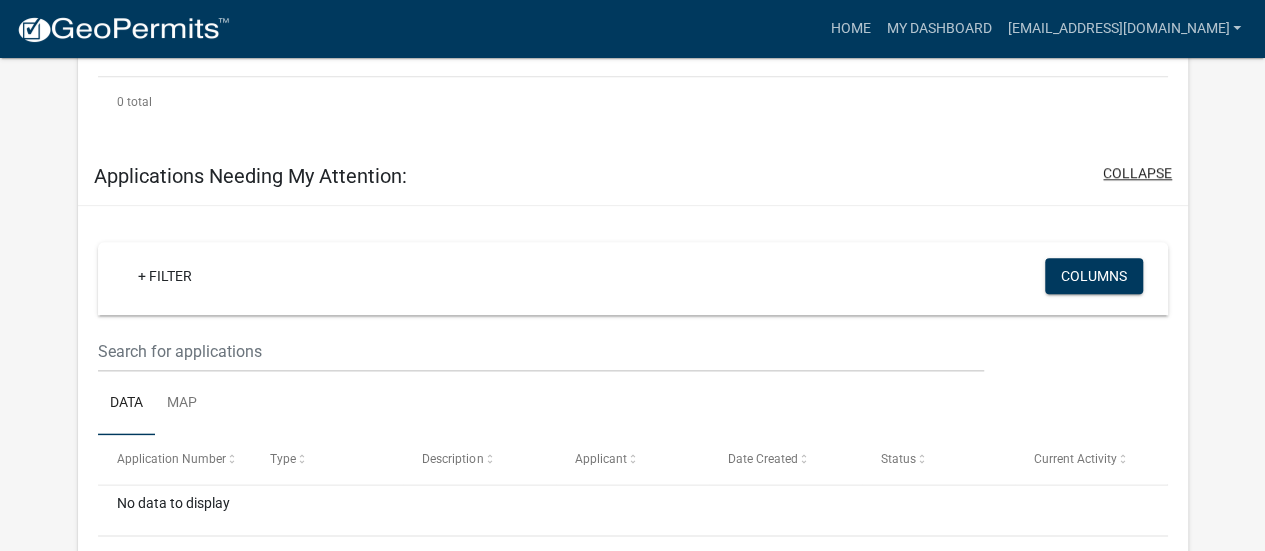 scroll, scrollTop: 1112, scrollLeft: 0, axis: vertical 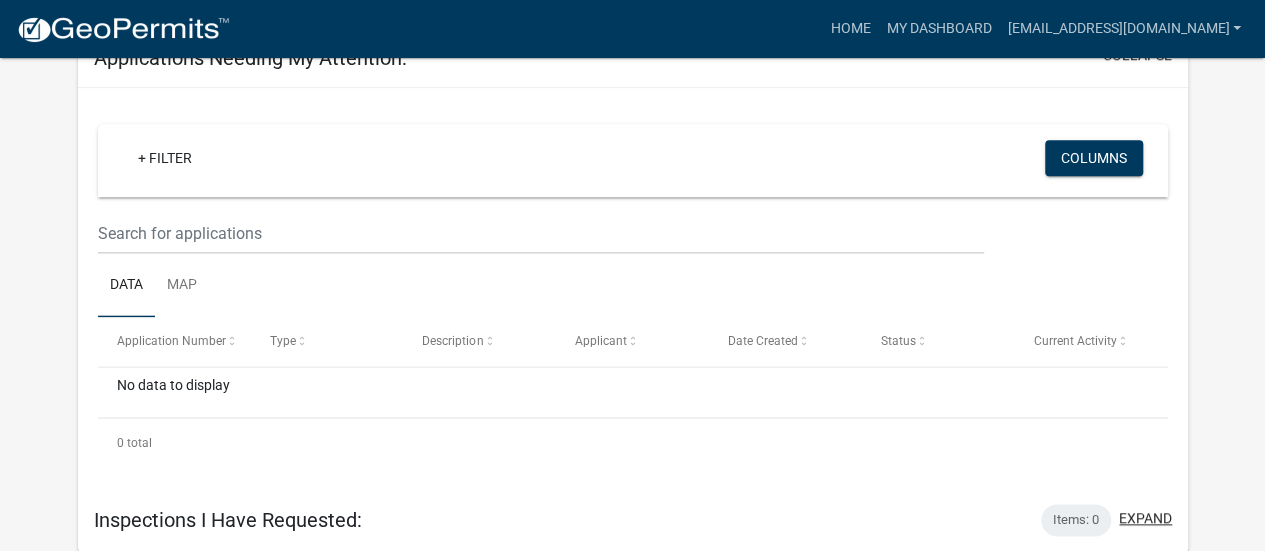 click on "expand" at bounding box center [1145, 518] 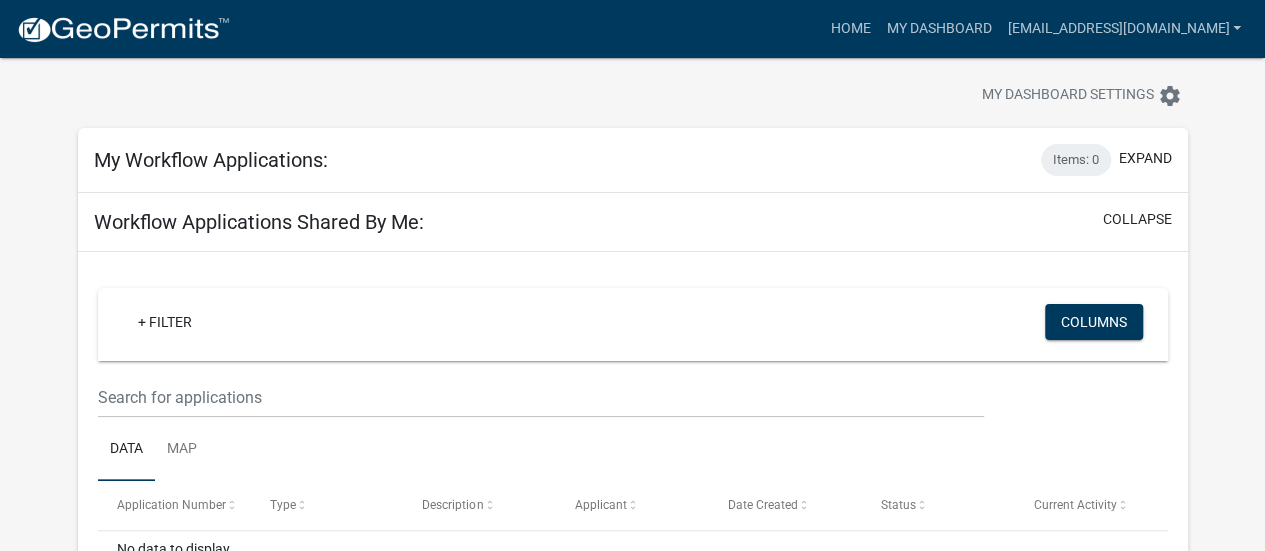 scroll, scrollTop: 0, scrollLeft: 0, axis: both 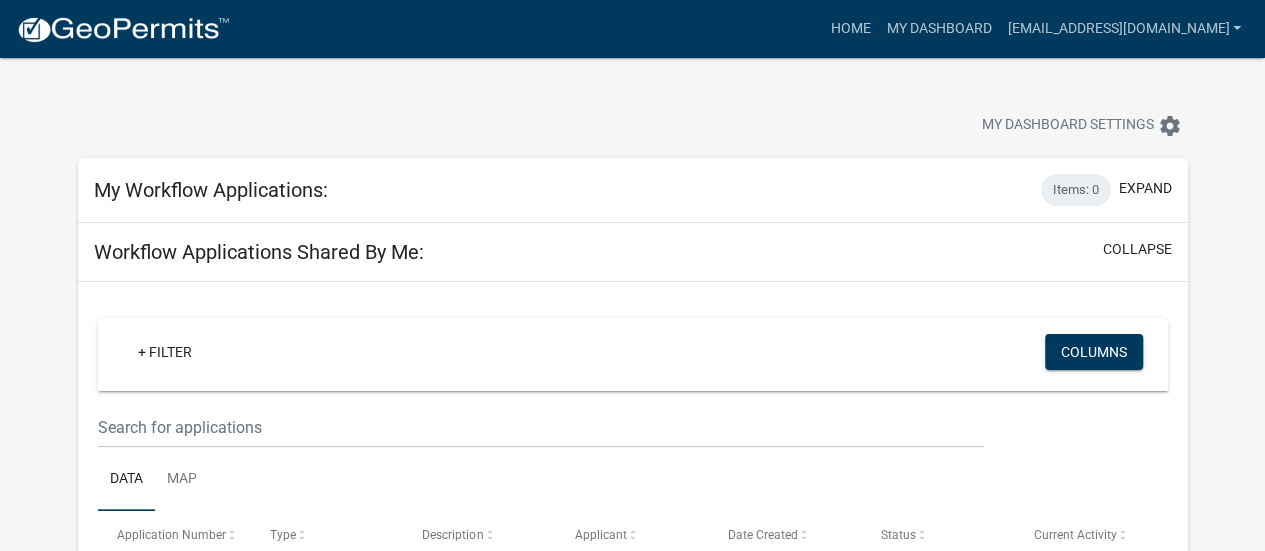 drag, startPoint x: 1125, startPoint y: 168, endPoint x: 1137, endPoint y: 177, distance: 15 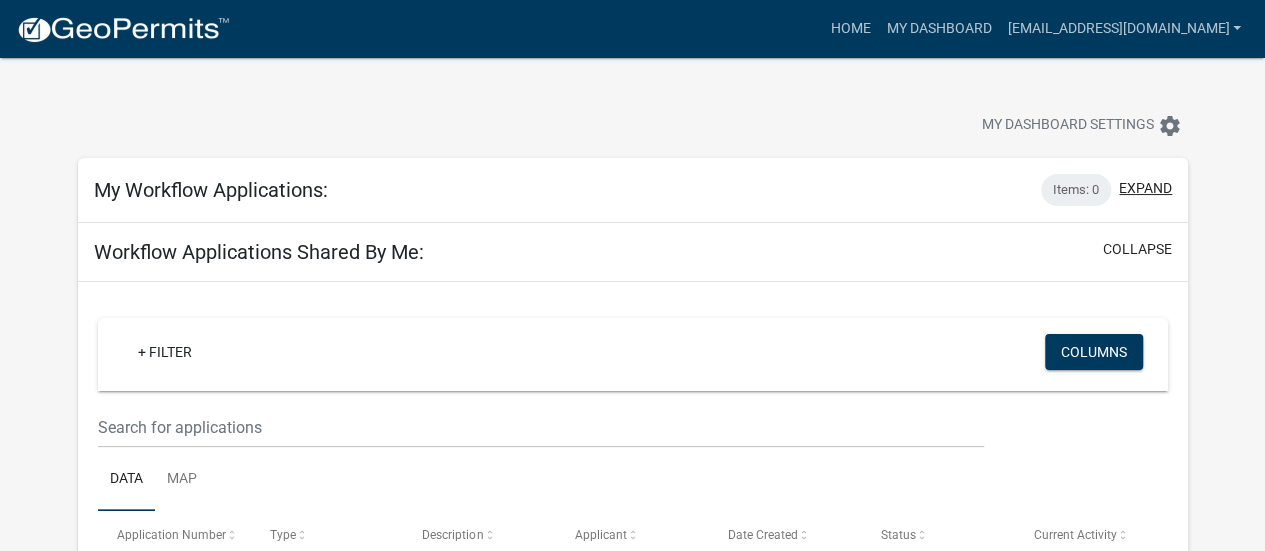 click on "expand" at bounding box center [1145, 188] 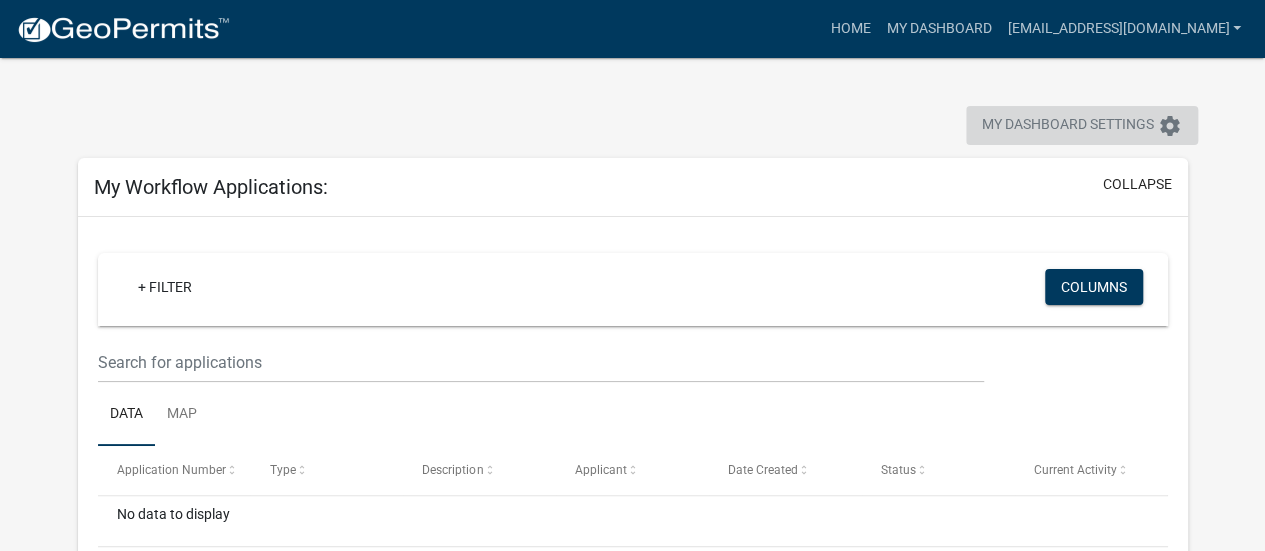 click on "settings" 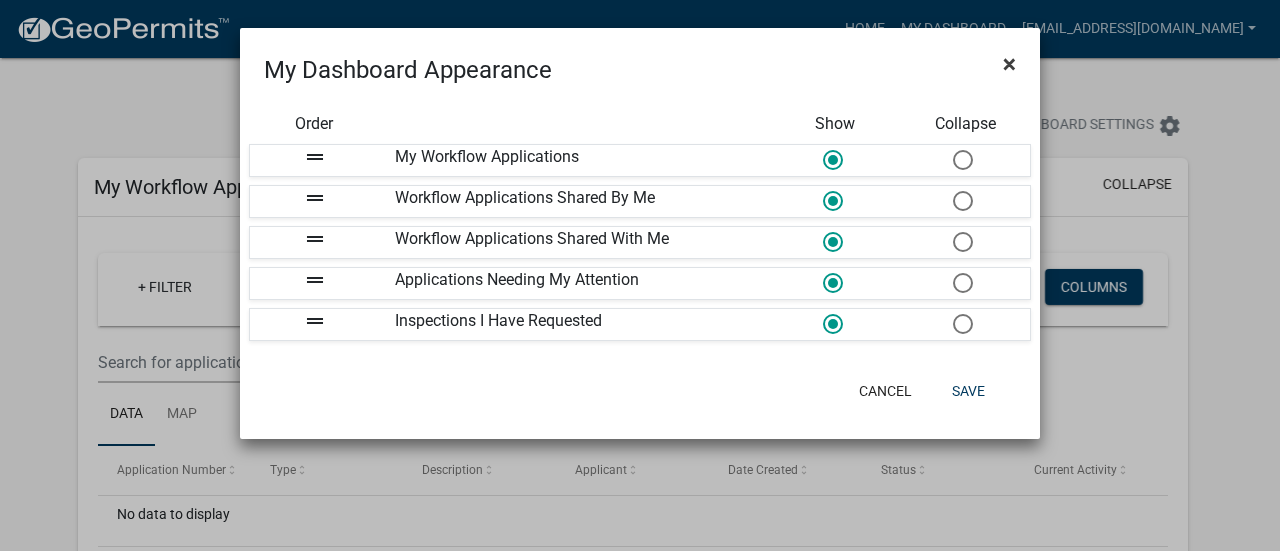 drag, startPoint x: 998, startPoint y: 67, endPoint x: 1018, endPoint y: 71, distance: 20.396078 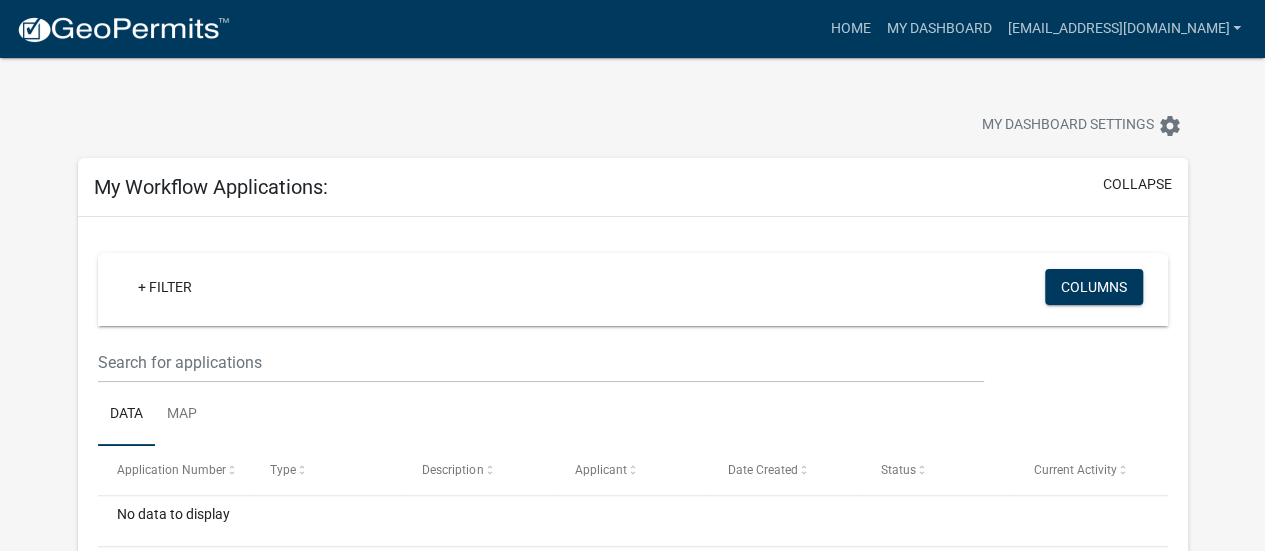 click on "more_horiz  Home   My Dashboard   lzamora@tuffshed.com  Account Logout" 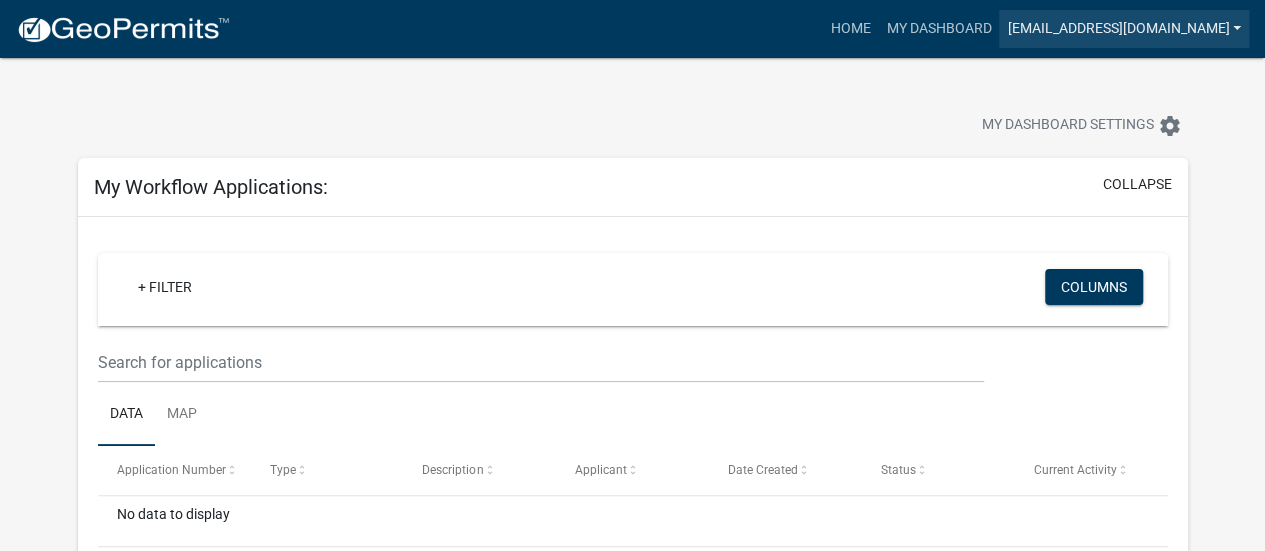 click on "[EMAIL_ADDRESS][DOMAIN_NAME]" at bounding box center (1124, 29) 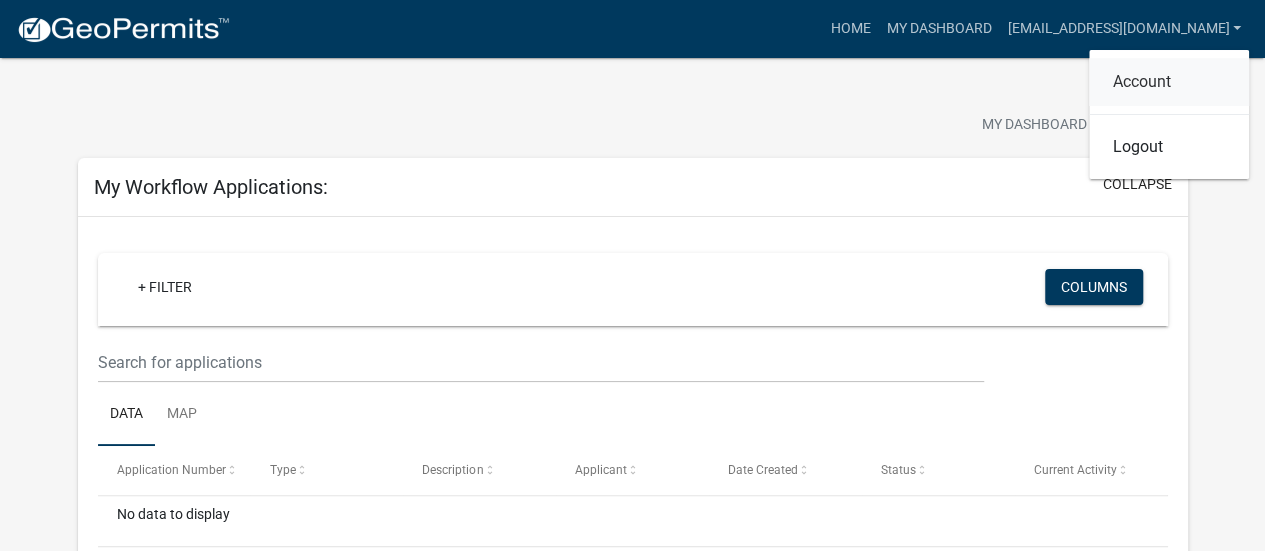 click on "Account" at bounding box center [1169, 82] 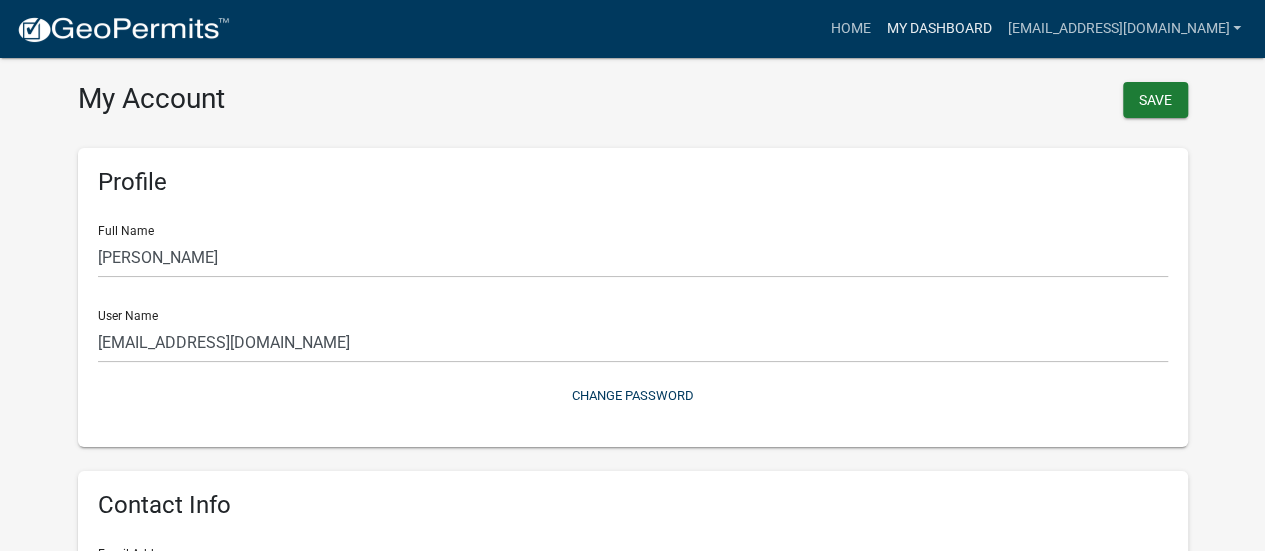 click on "My Dashboard" at bounding box center (938, 29) 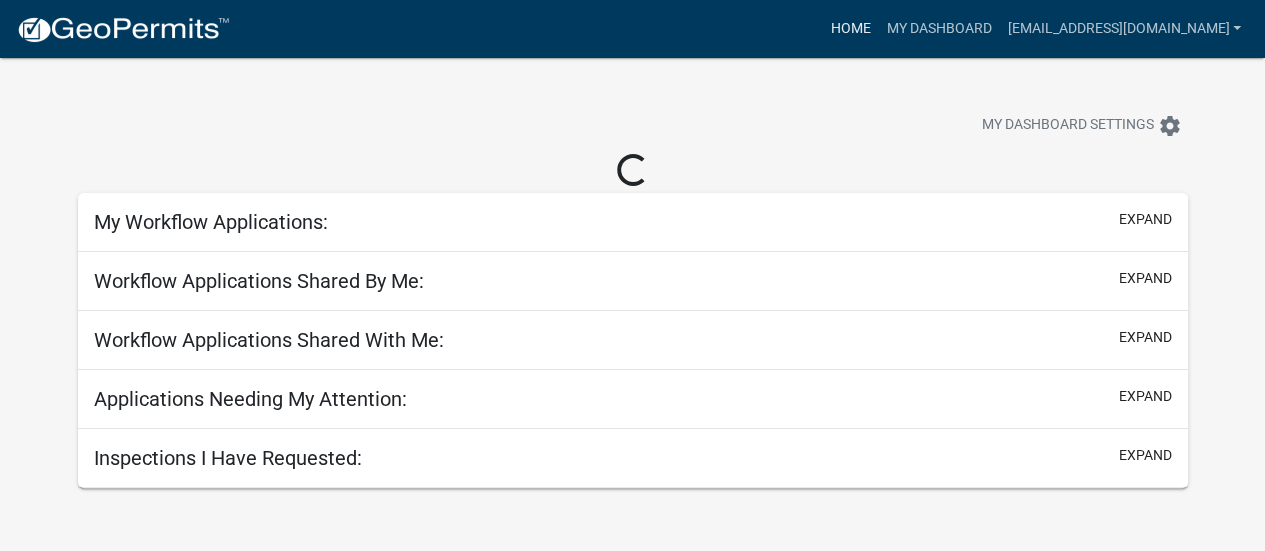 click on "Home" at bounding box center [850, 29] 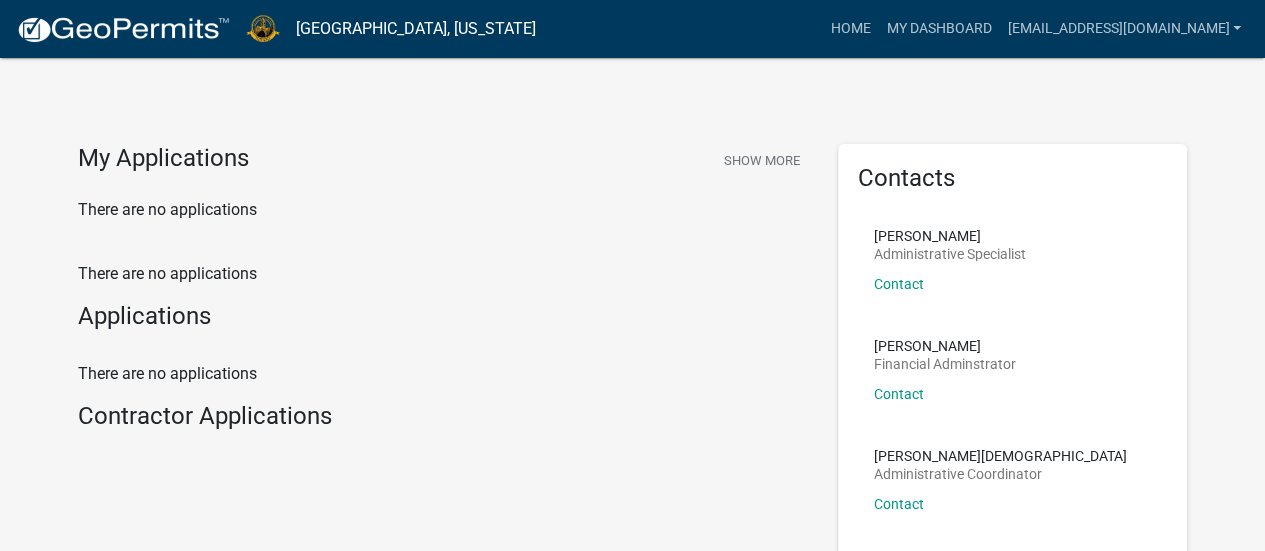 click on "[GEOGRAPHIC_DATA], [US_STATE]" 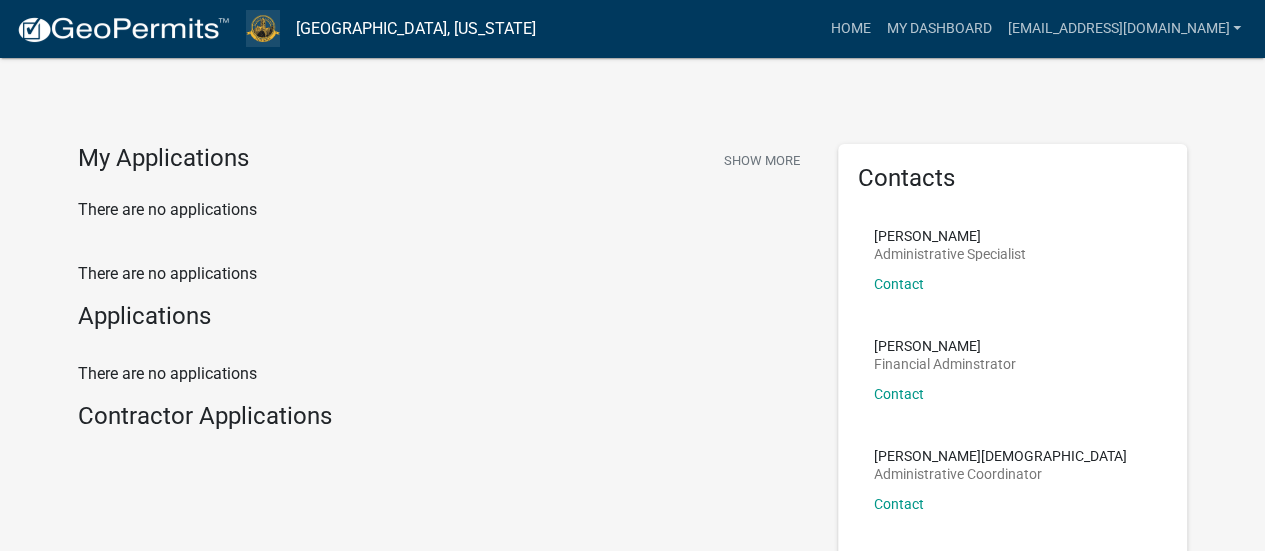 click 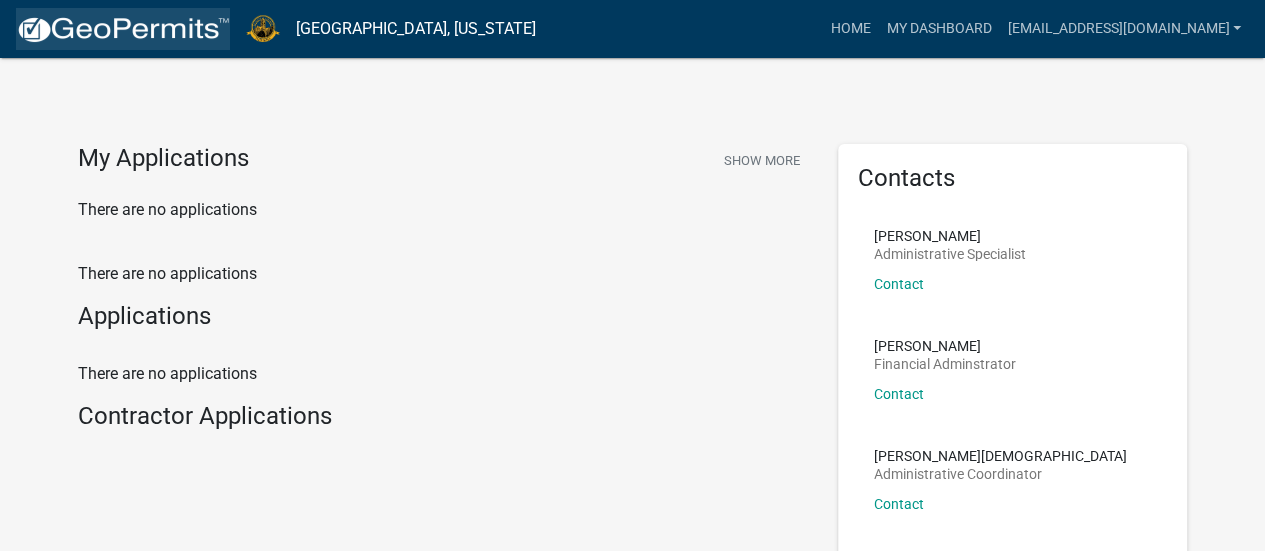 click 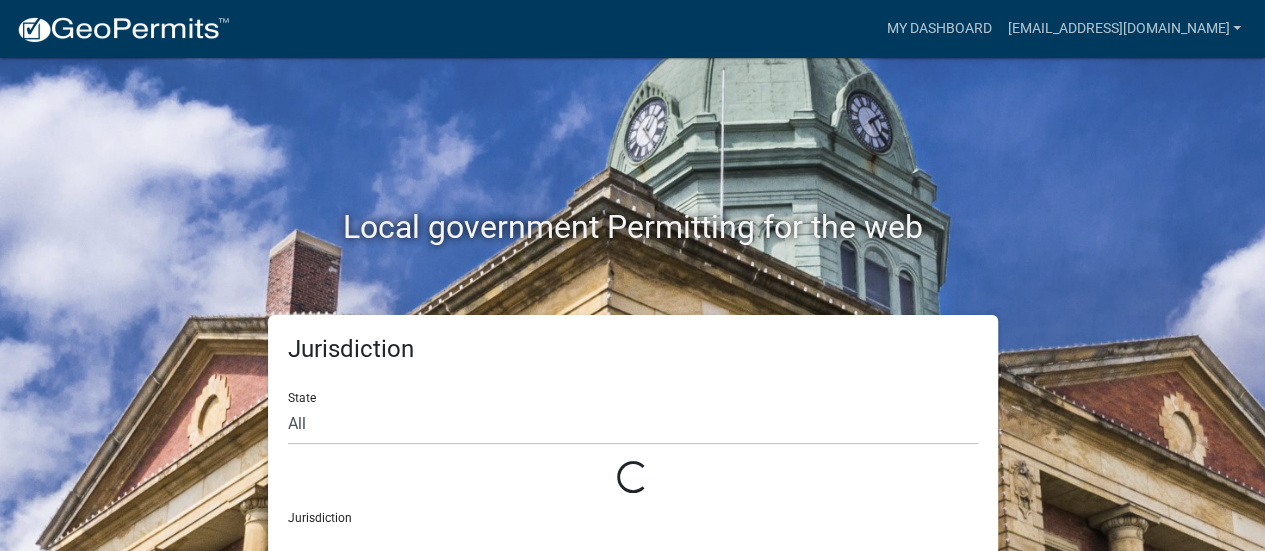 click 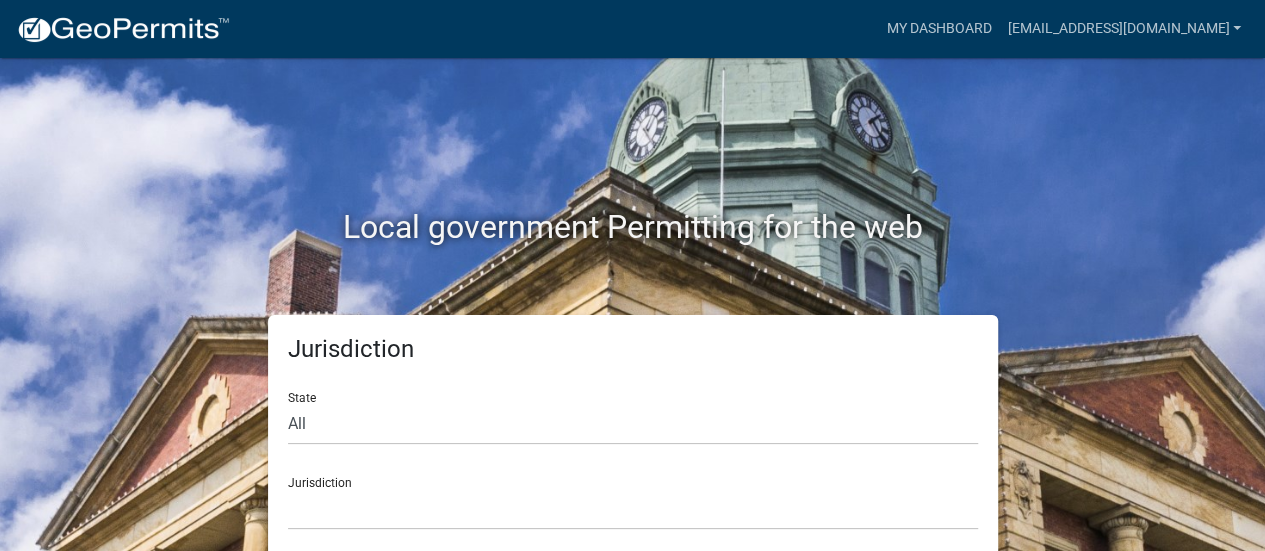 click 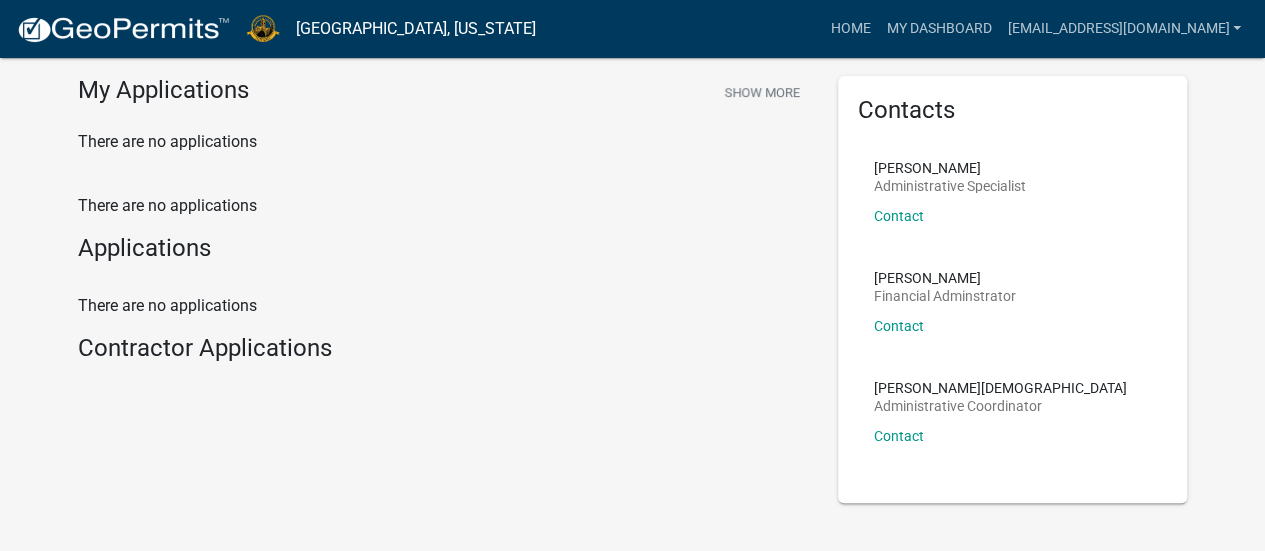 scroll, scrollTop: 0, scrollLeft: 0, axis: both 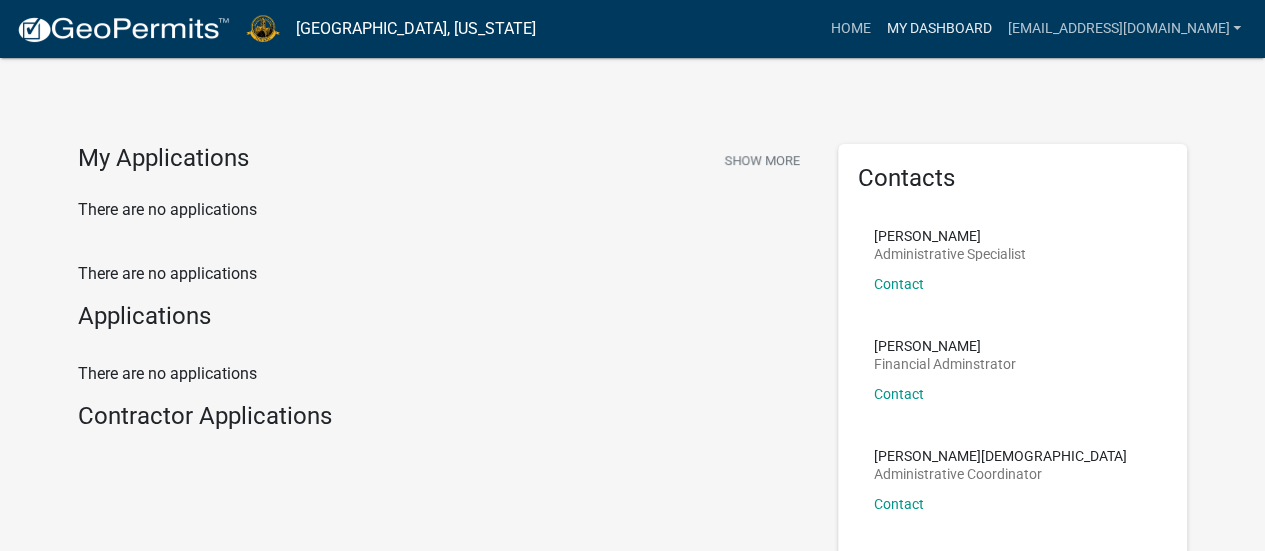 click on "My Dashboard" at bounding box center [938, 29] 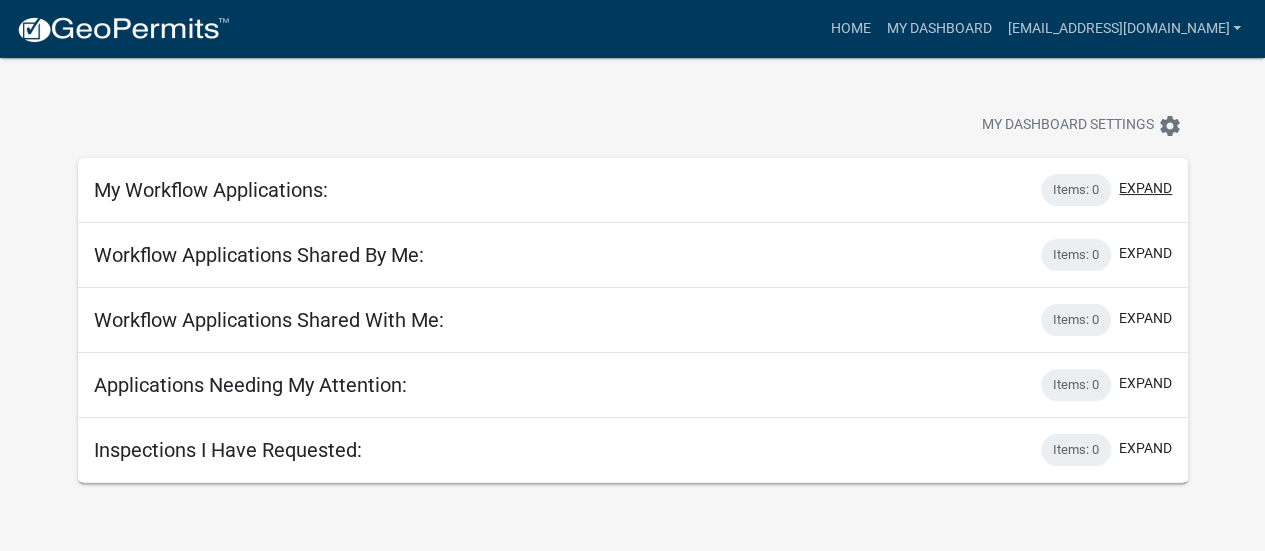 click on "expand" at bounding box center (1145, 188) 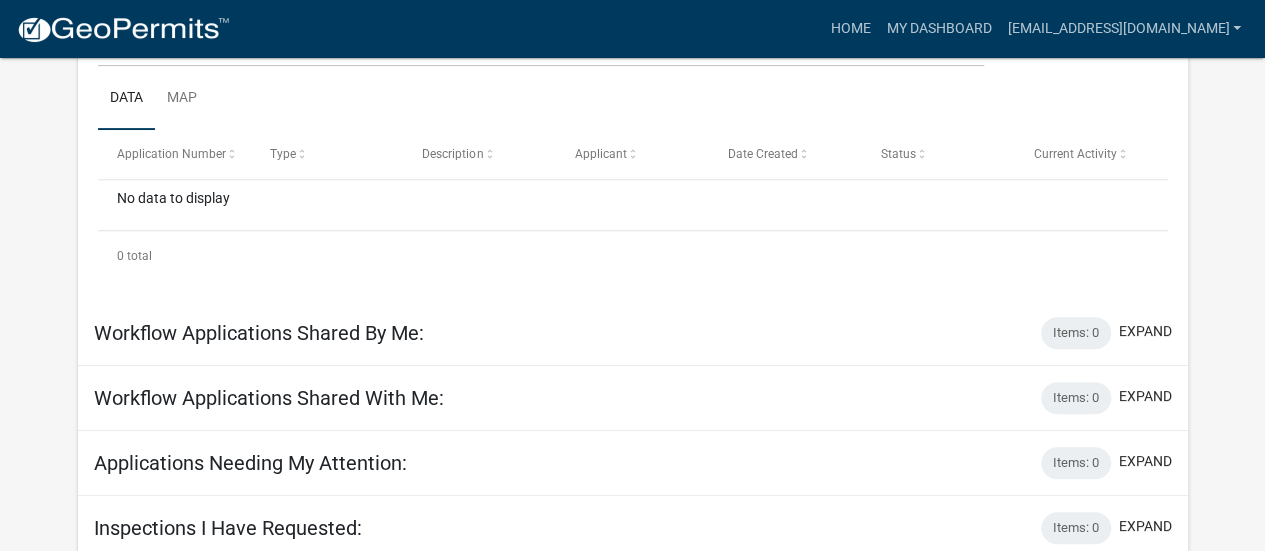 scroll, scrollTop: 324, scrollLeft: 0, axis: vertical 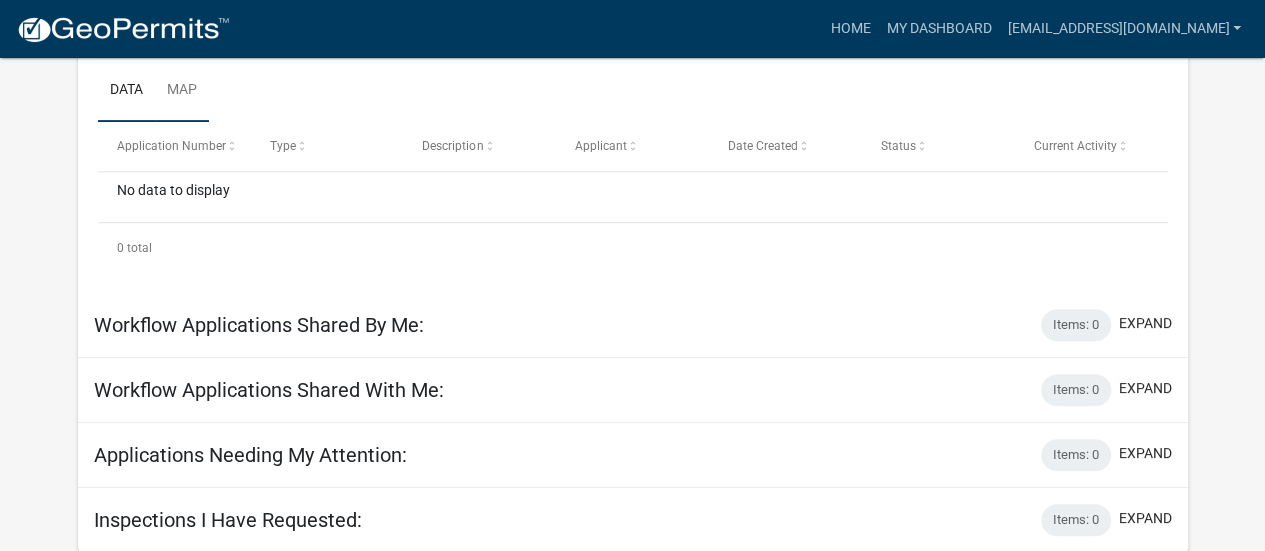click on "Map" at bounding box center (182, 91) 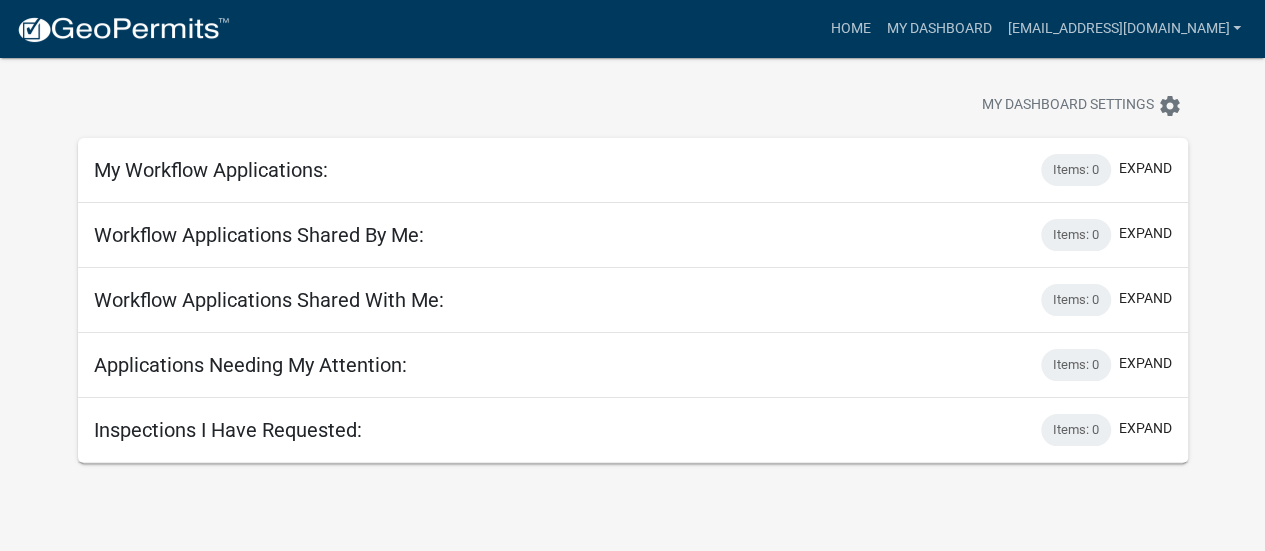 scroll, scrollTop: 0, scrollLeft: 0, axis: both 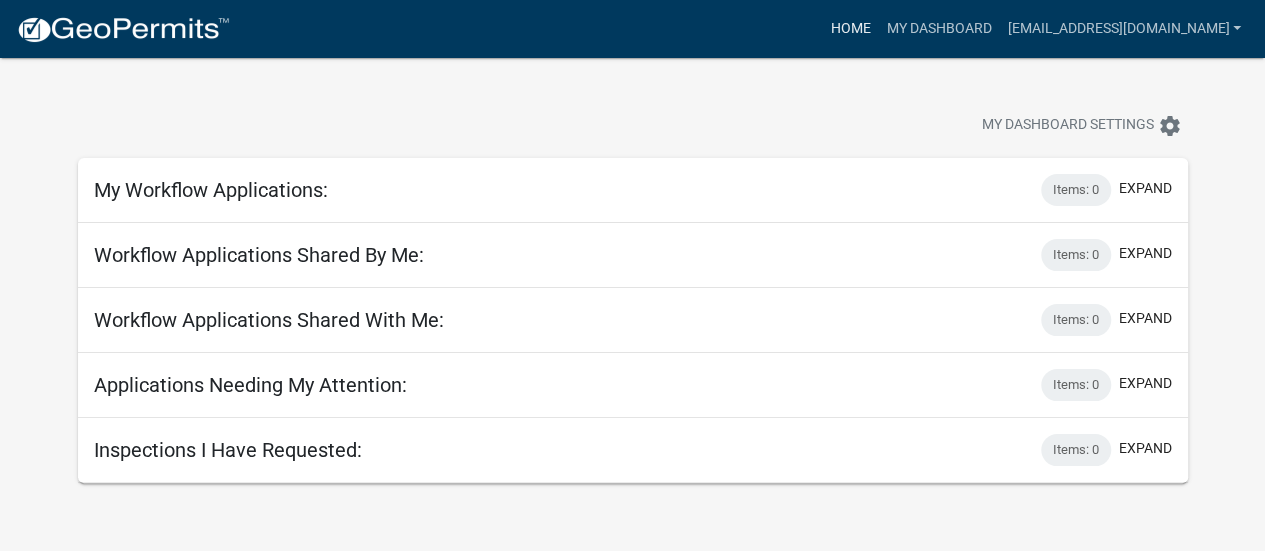 click on "Home" at bounding box center (850, 29) 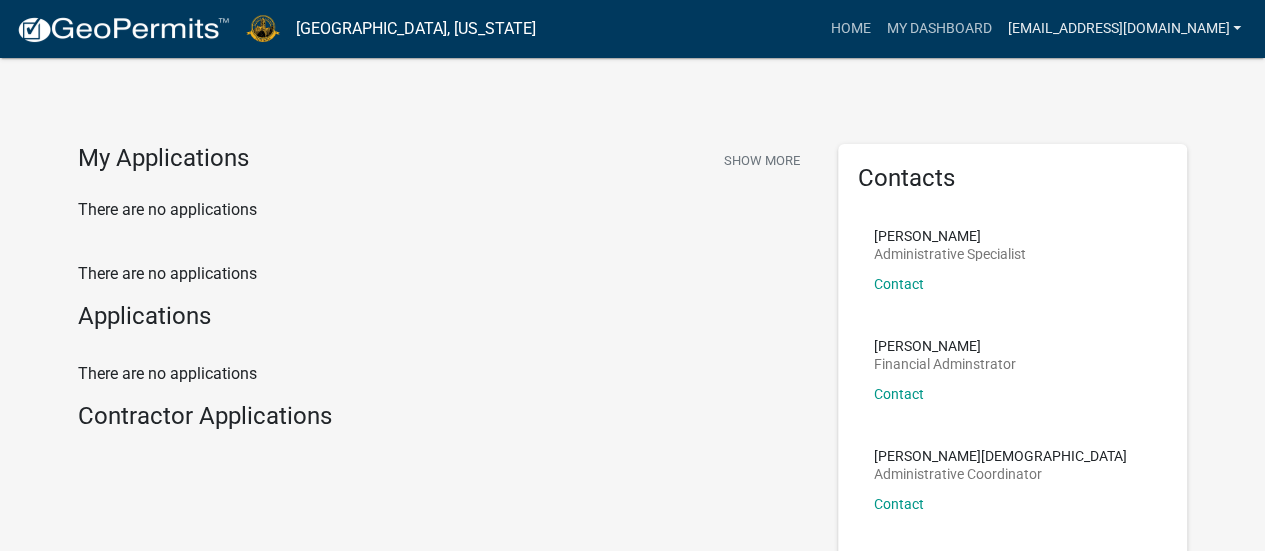 click on "[EMAIL_ADDRESS][DOMAIN_NAME]" at bounding box center [1124, 29] 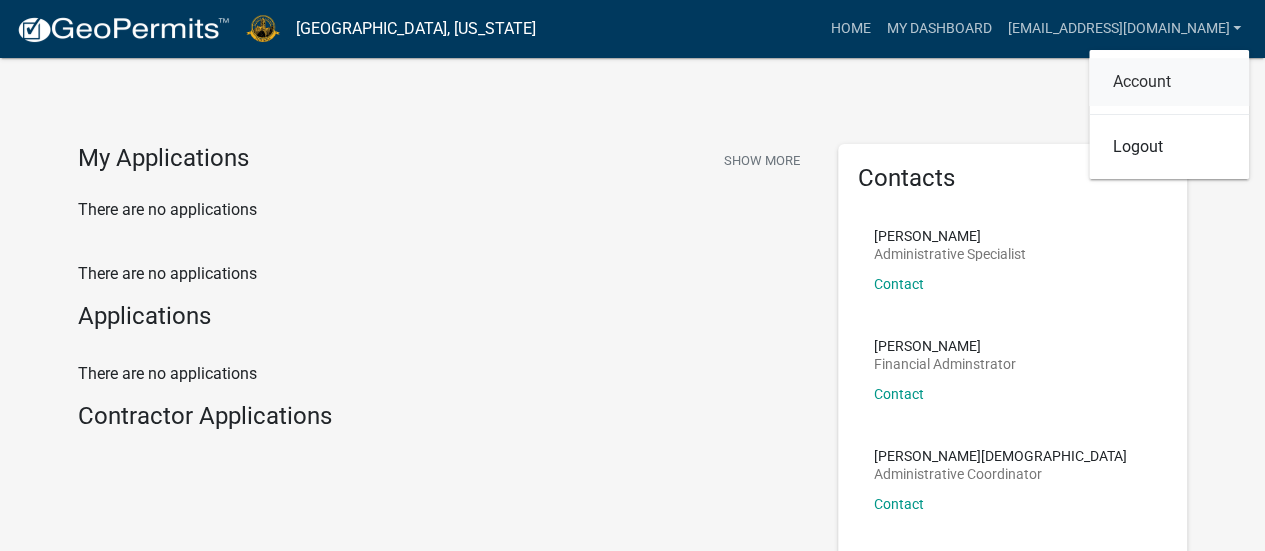 click on "Account" at bounding box center (1169, 82) 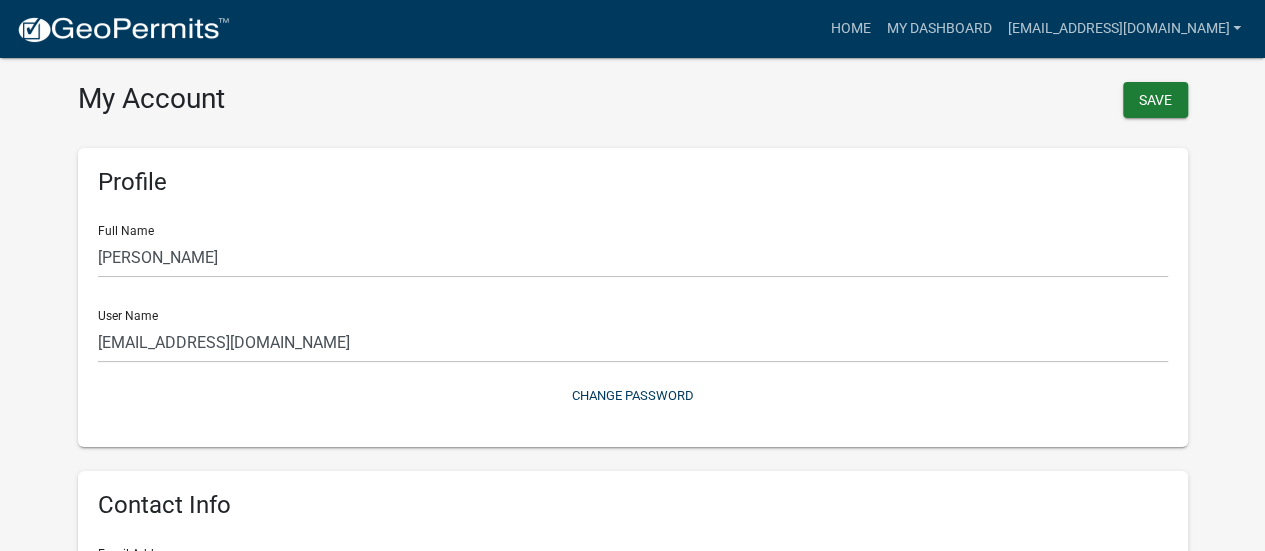 click 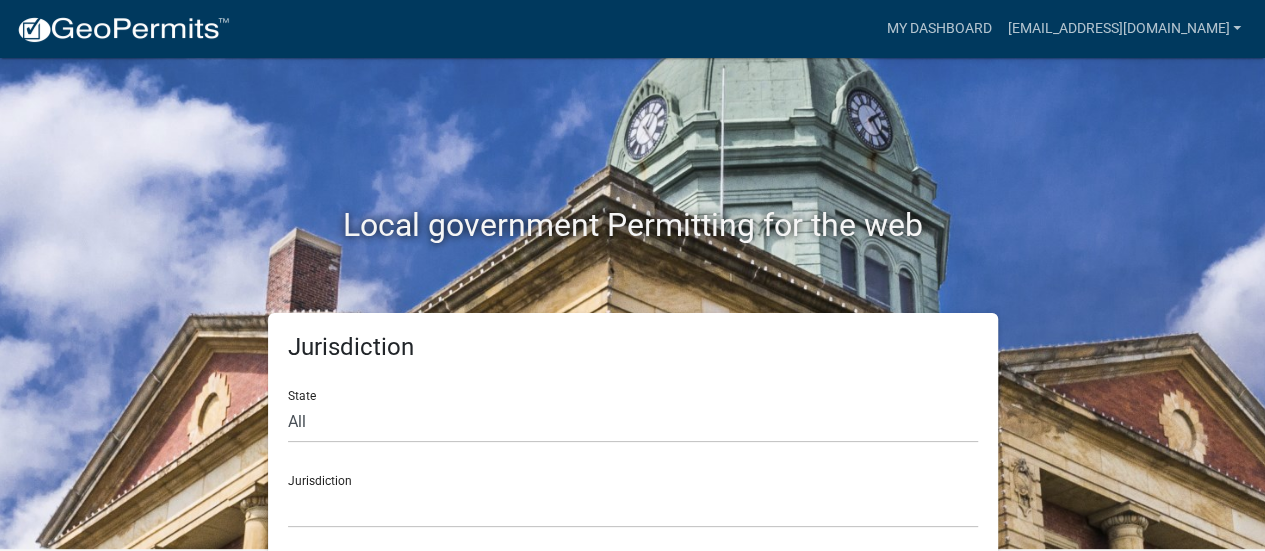 scroll, scrollTop: 16, scrollLeft: 0, axis: vertical 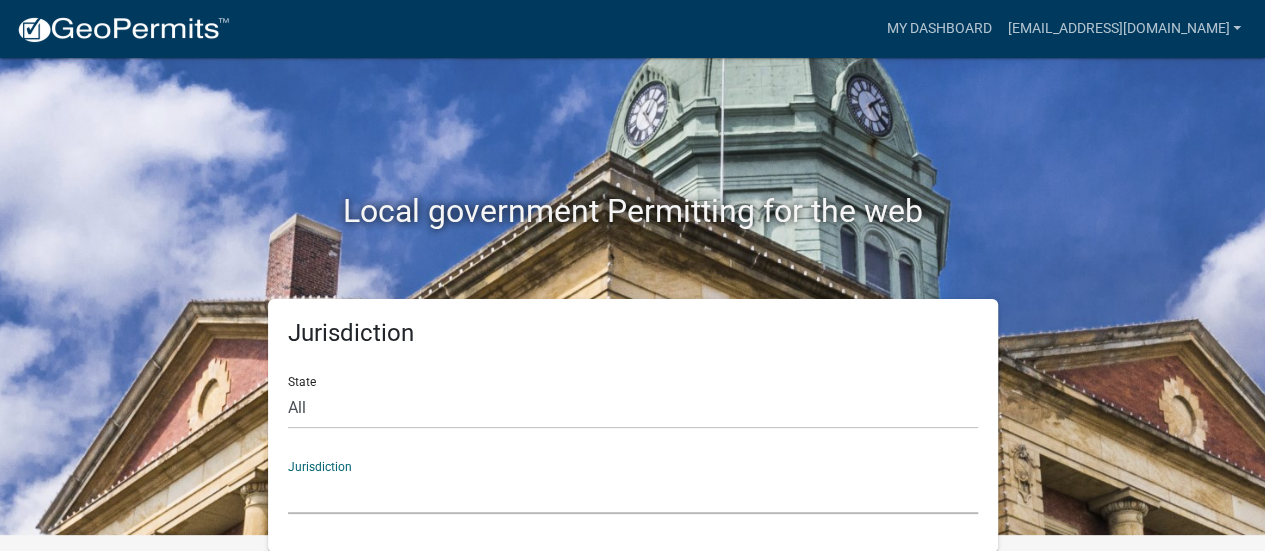 click on "Custer County, Colorado   City of Bainbridge, Georgia   Cook County, Georgia   Crawford County, Georgia   Gilmer County, Georgia   Gordon County, Georgia   Haralson County, Georgia   Jasper County, Georgia   Lumpkin County, Georgia   Madison County, Georgia   Putnam County, Georgia   Talbot County, Georgia   Troup County, Georgia   City of Charlestown, Indiana   City of Jeffersonville, Indiana   City of Logansport, Indiana   Decatur County, Indiana   Grant County, Indiana   Howard County, Indiana   Huntington County, Indiana   Jasper County, Indiana   Kosciusko County, Indiana   La Porte County, Indiana   Miami County, Indiana   Montgomery County, Indiana   Morgan County, Indiana   Newton County, Indiana   Porter County, Indiana   River Ridge Development Authority, Indiana   Tippecanoe County, Indiana   Vigo County, Indiana   Wells County, Indiana   Whitley County, Indiana   Boone County, Iowa   Butler County, Iowa   Cerro Gordo County, Iowa   City of Harlan, Iowa   City of Indianola, Iowa" 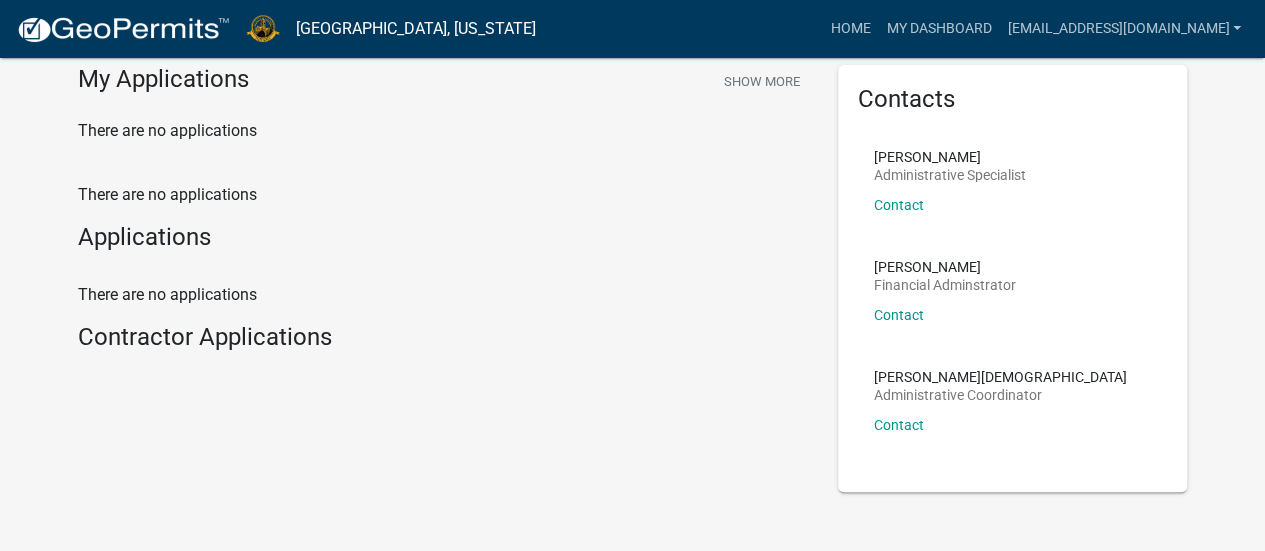 scroll, scrollTop: 0, scrollLeft: 0, axis: both 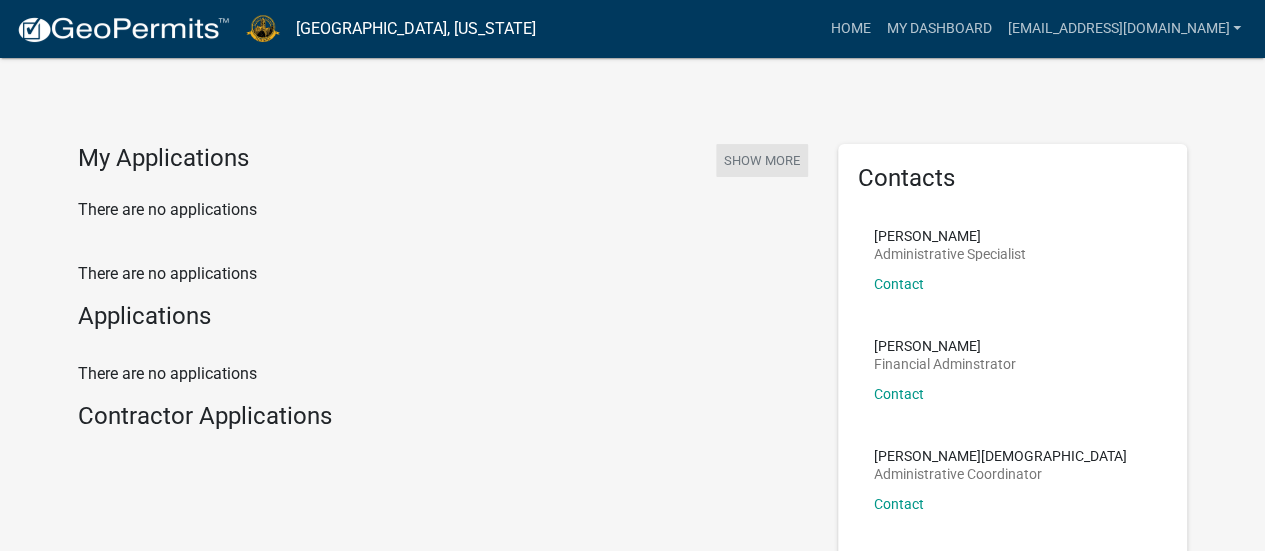 click on "Show More" 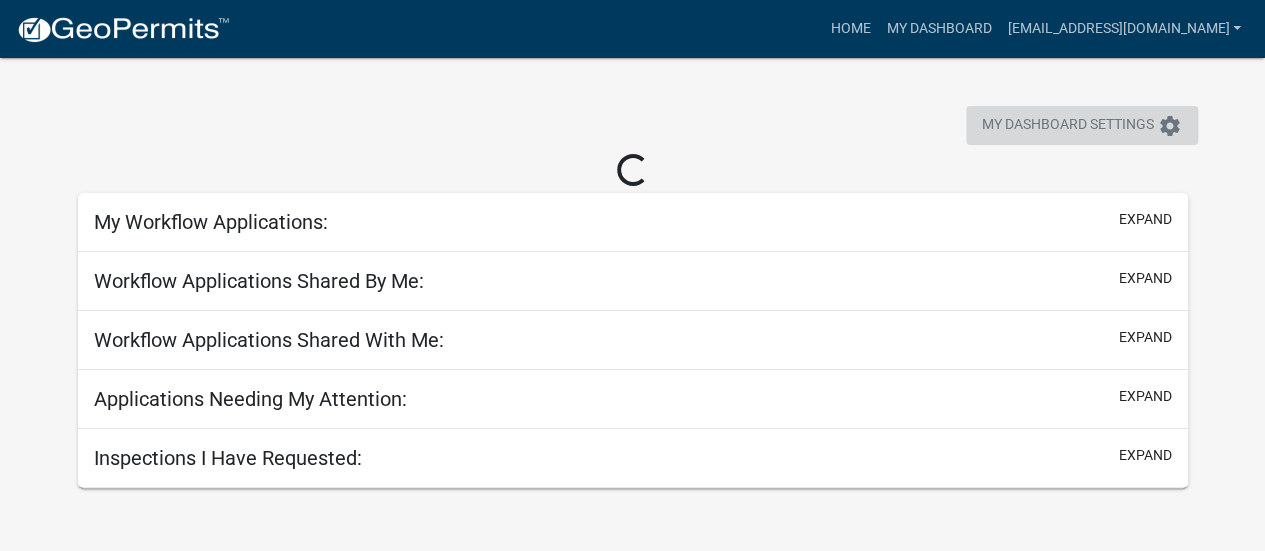 click on "My Dashboard Settings" 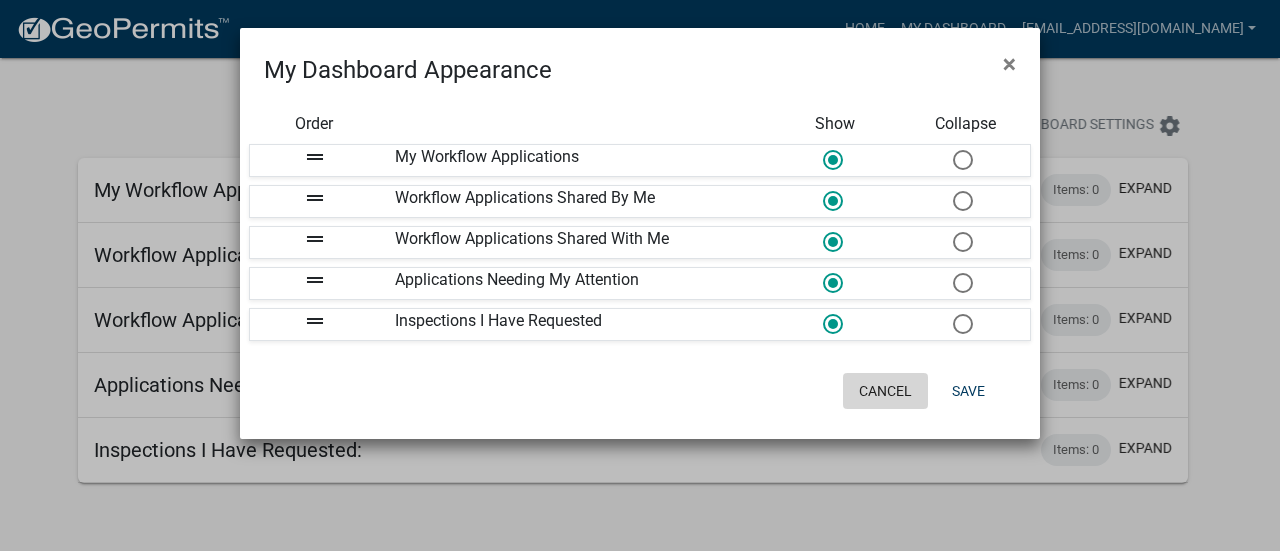 click on "Cancel" 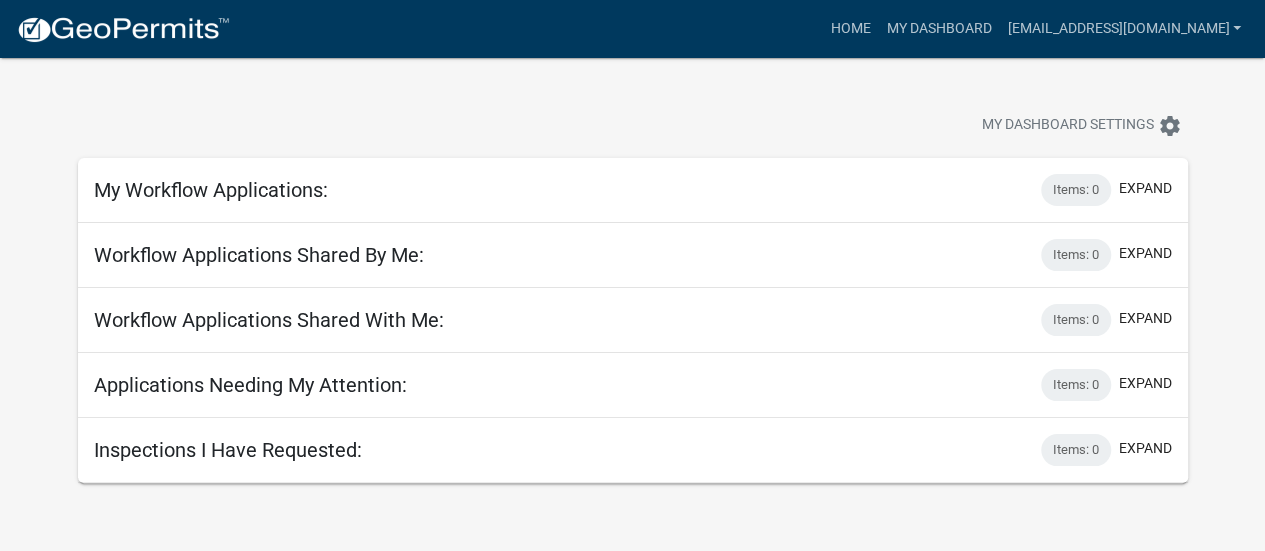 click on "Workflow Applications Shared With Me:  Items: 0   expand" at bounding box center [633, 320] 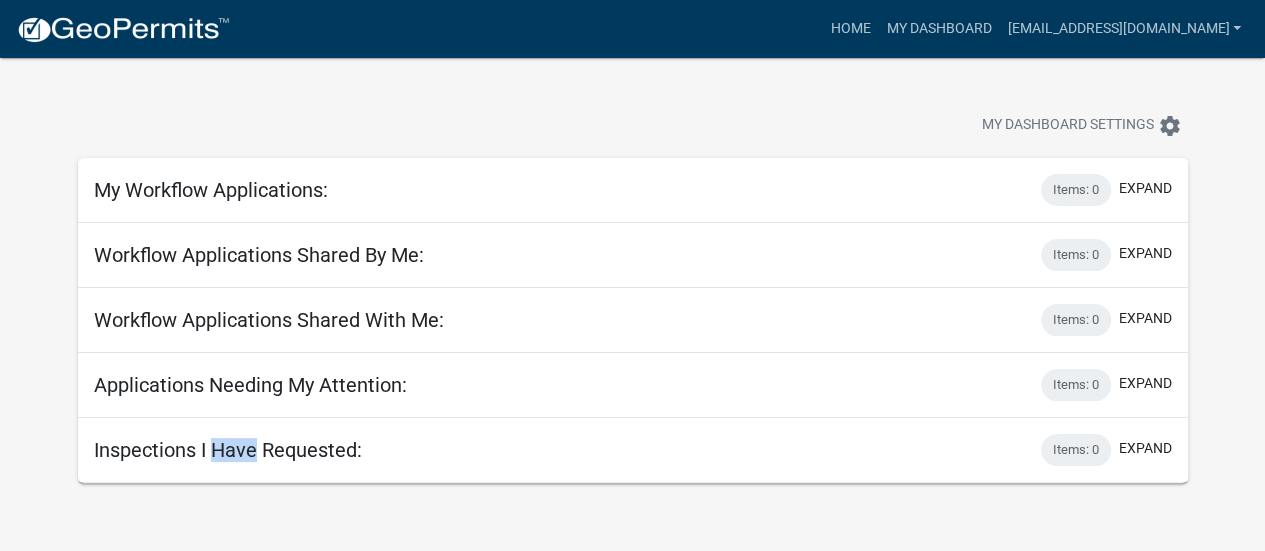 click on "Inspections I Have Requested:" at bounding box center [228, 450] 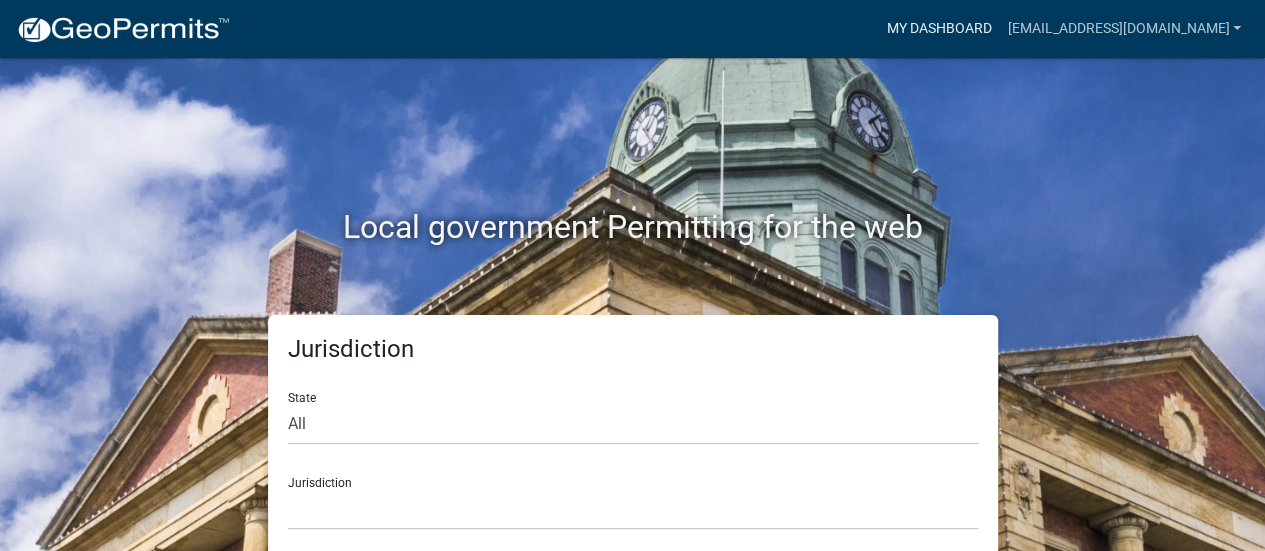 click on "My Dashboard" at bounding box center [938, 29] 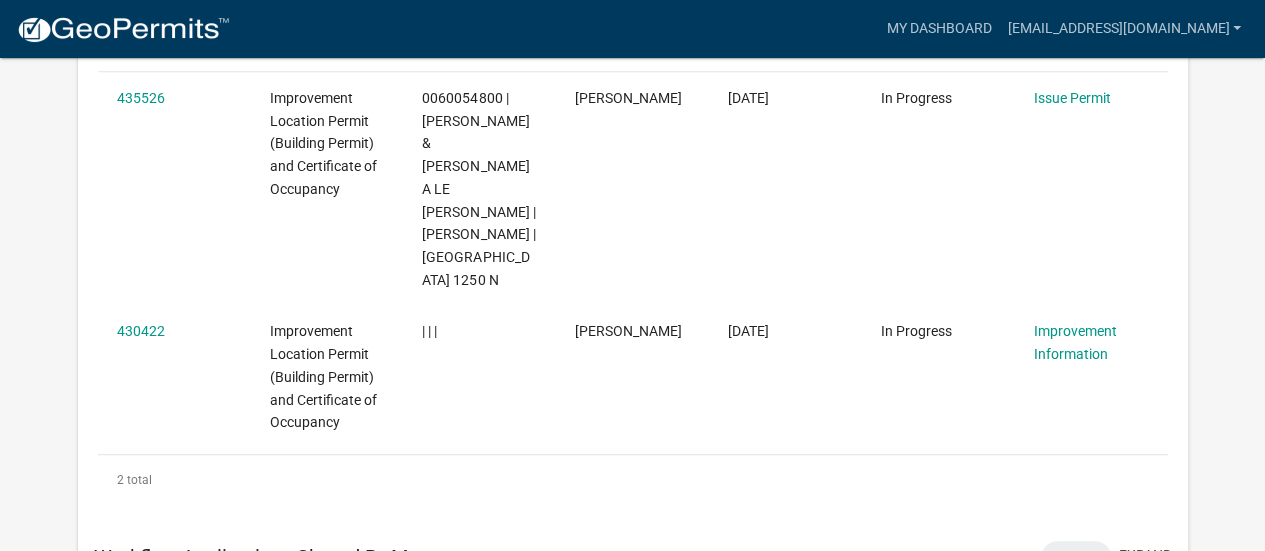 scroll, scrollTop: 465, scrollLeft: 0, axis: vertical 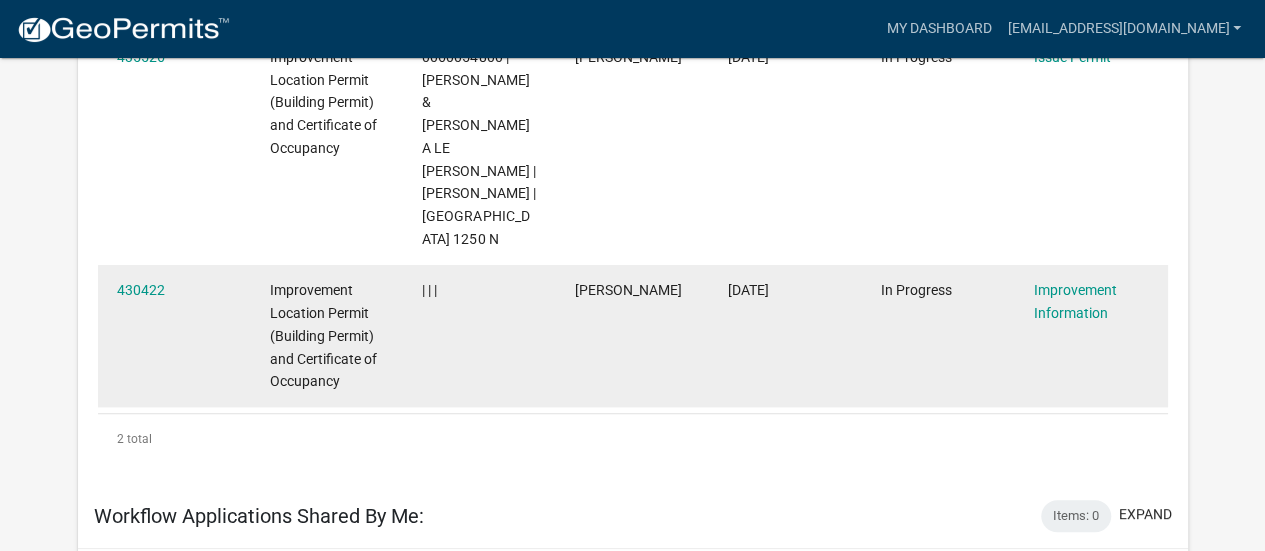 click on "|  |  |" 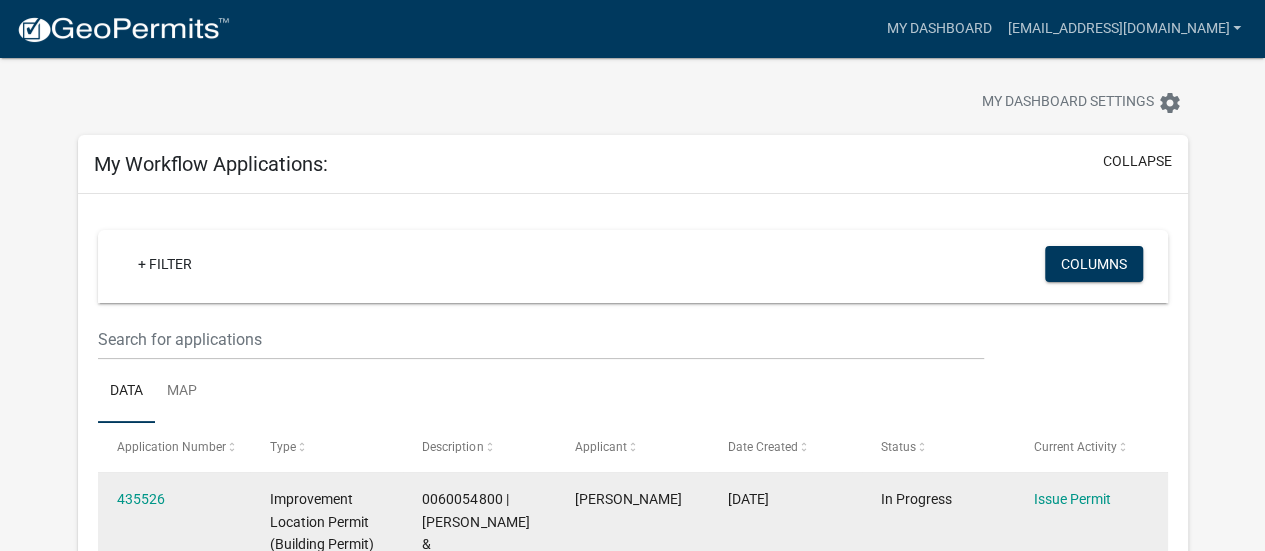scroll, scrollTop: 0, scrollLeft: 0, axis: both 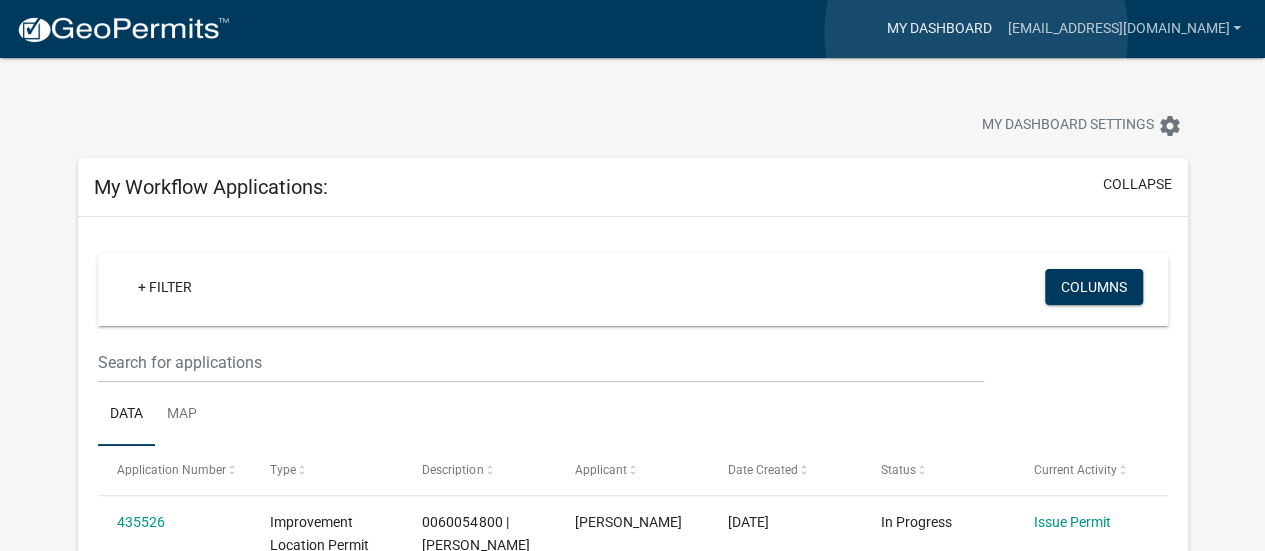 click on "My Dashboard" at bounding box center [938, 29] 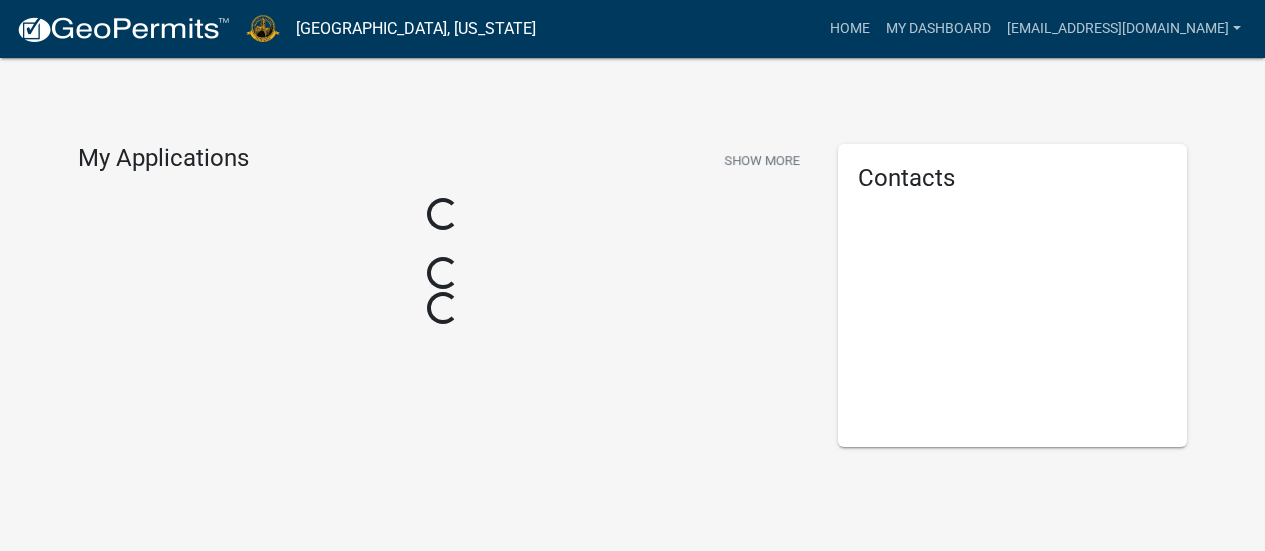 scroll, scrollTop: 0, scrollLeft: 0, axis: both 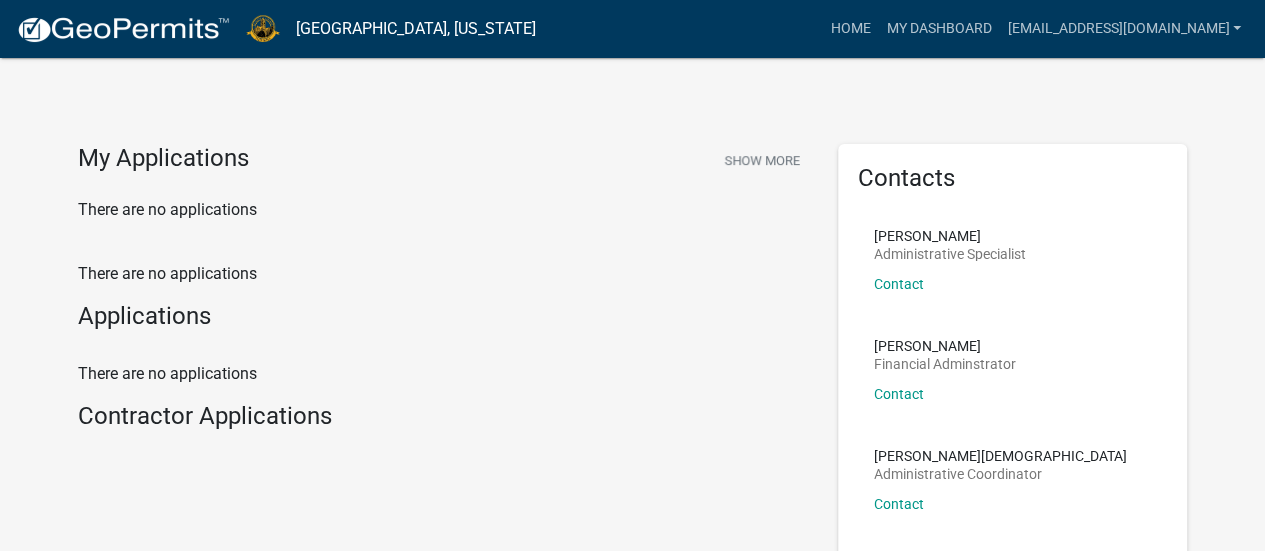click on "There are no applications  Applications" 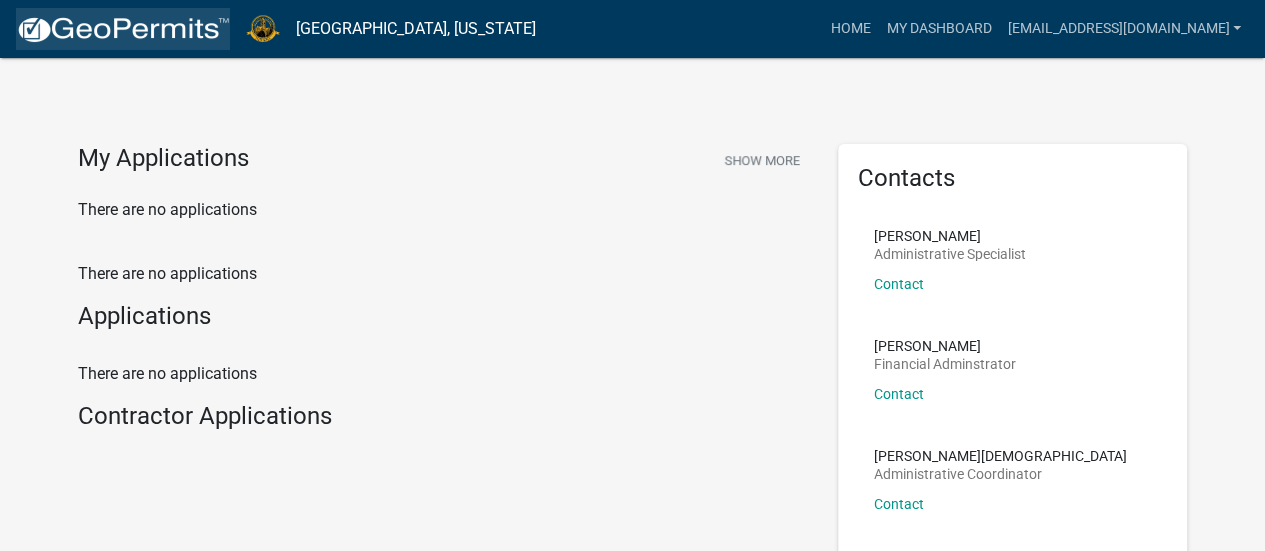 click 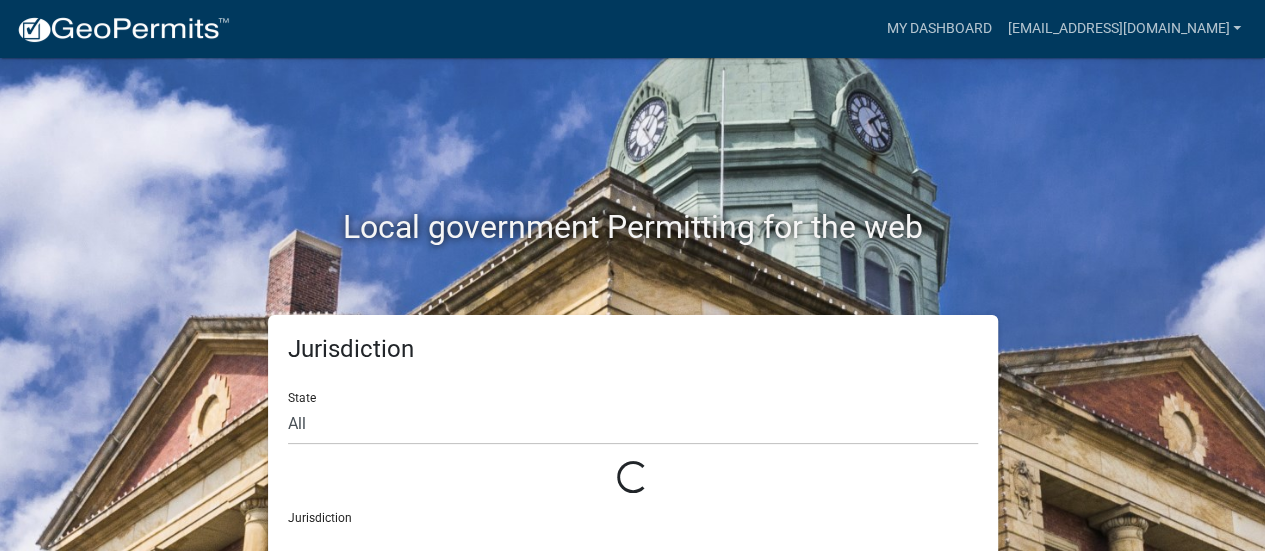 click 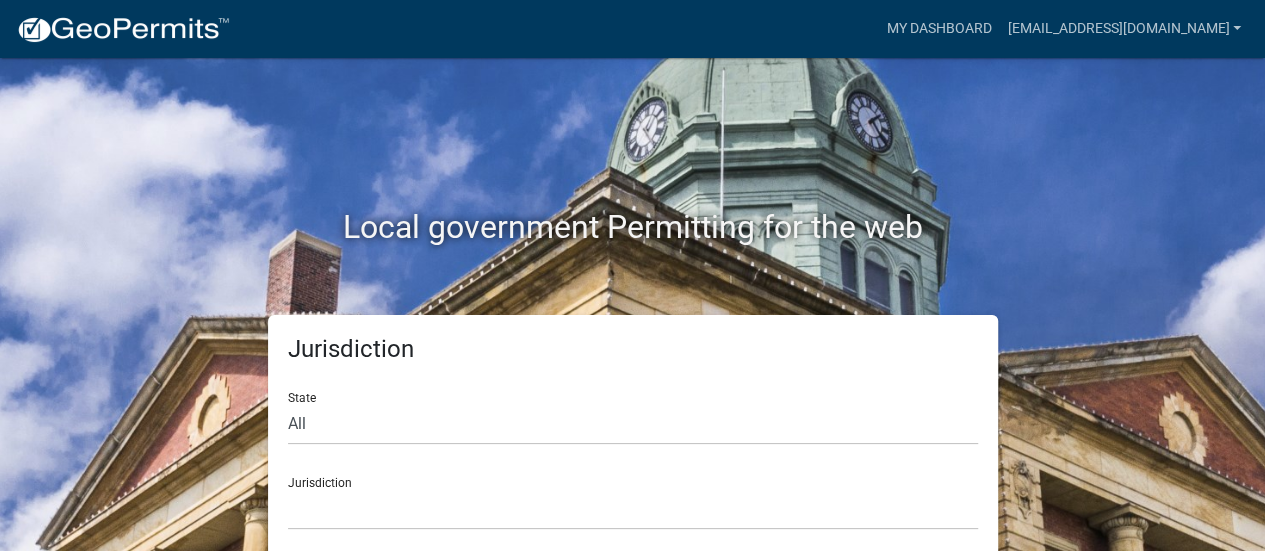 click on "My Dashboard   lzamora@tuffshed.com  Account Logout" at bounding box center [747, 29] 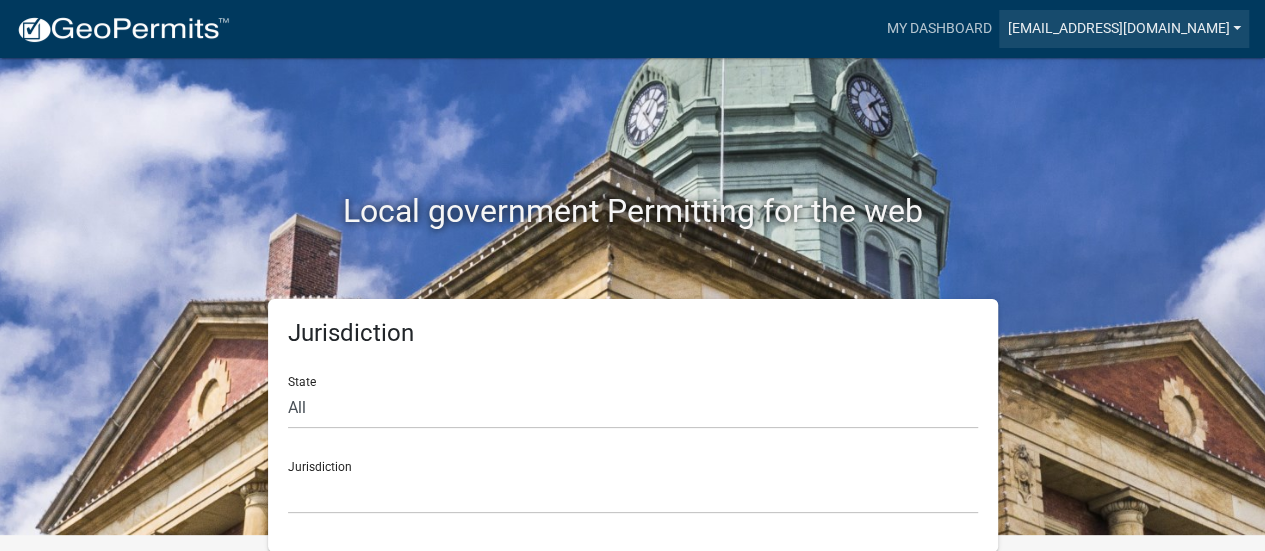 click on "[EMAIL_ADDRESS][DOMAIN_NAME]" at bounding box center (1124, 29) 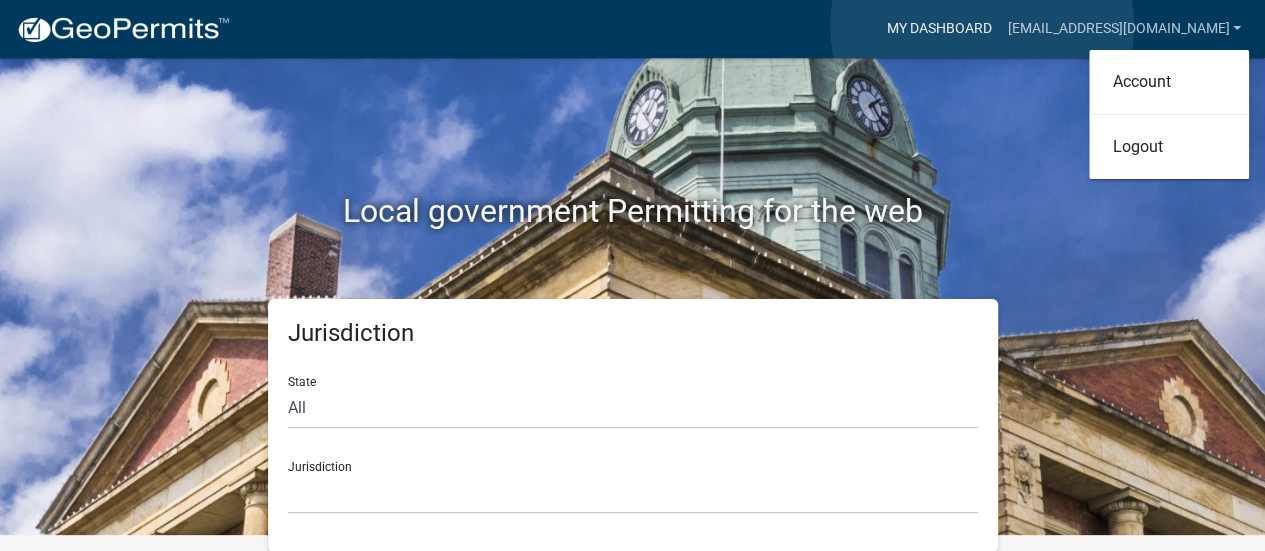 click on "My Dashboard" at bounding box center [938, 29] 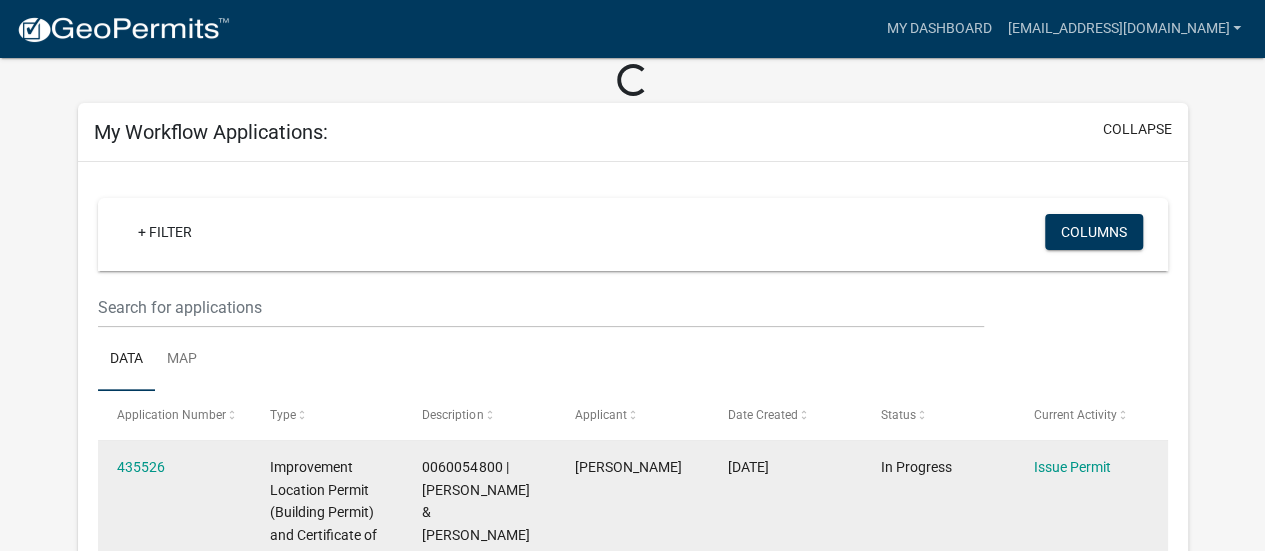 scroll, scrollTop: 316, scrollLeft: 0, axis: vertical 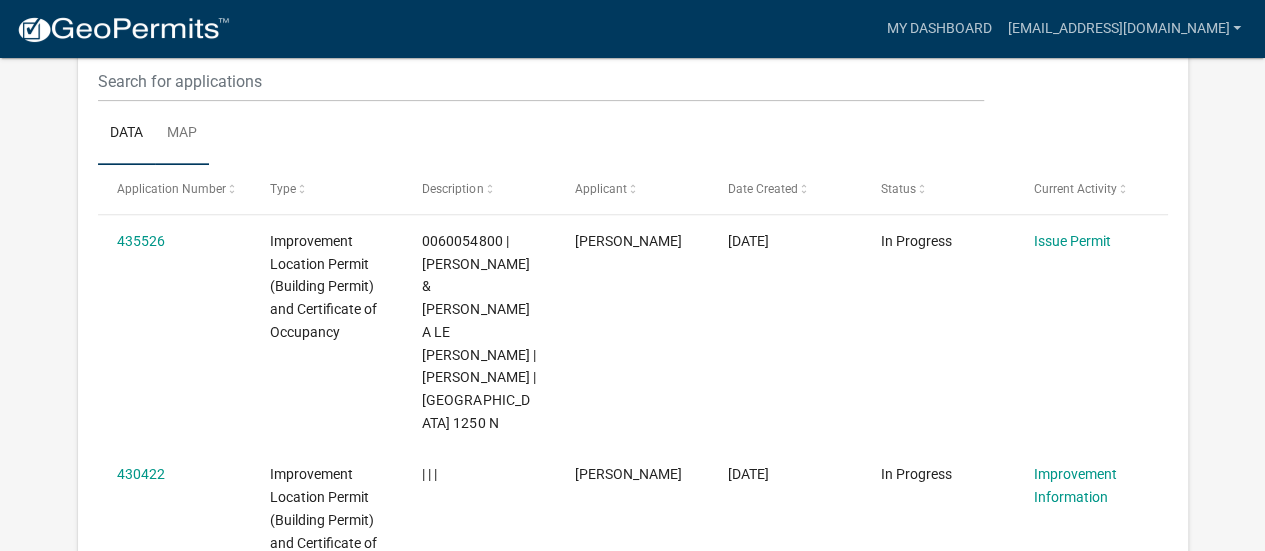 click on "Map" at bounding box center (182, 134) 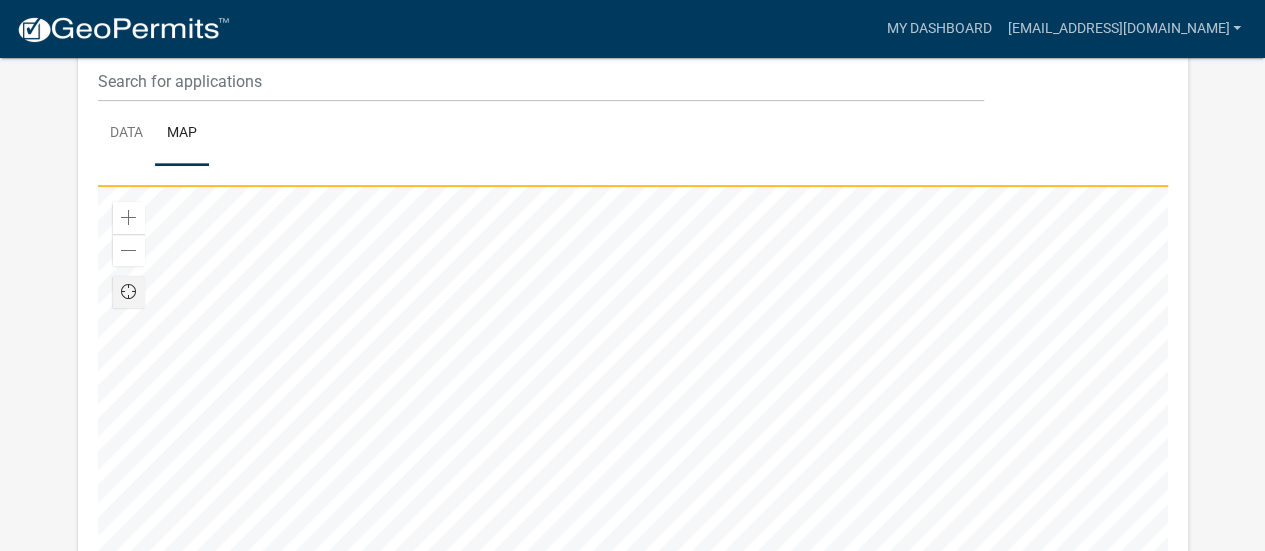 scroll, scrollTop: 281, scrollLeft: 0, axis: vertical 